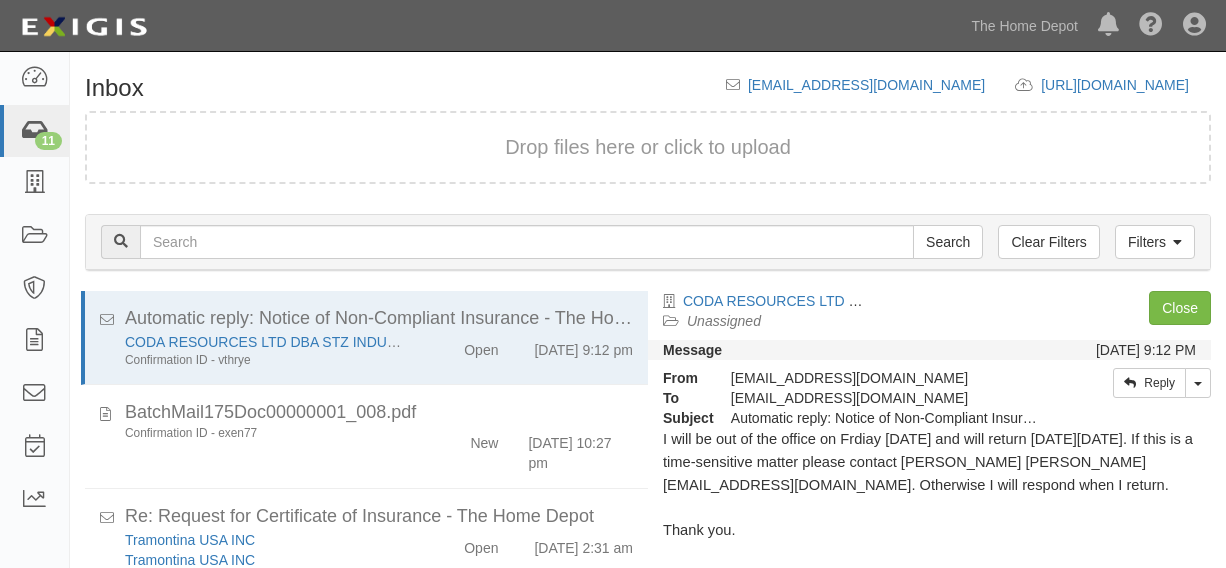 click on "11" at bounding box center [34, 131] 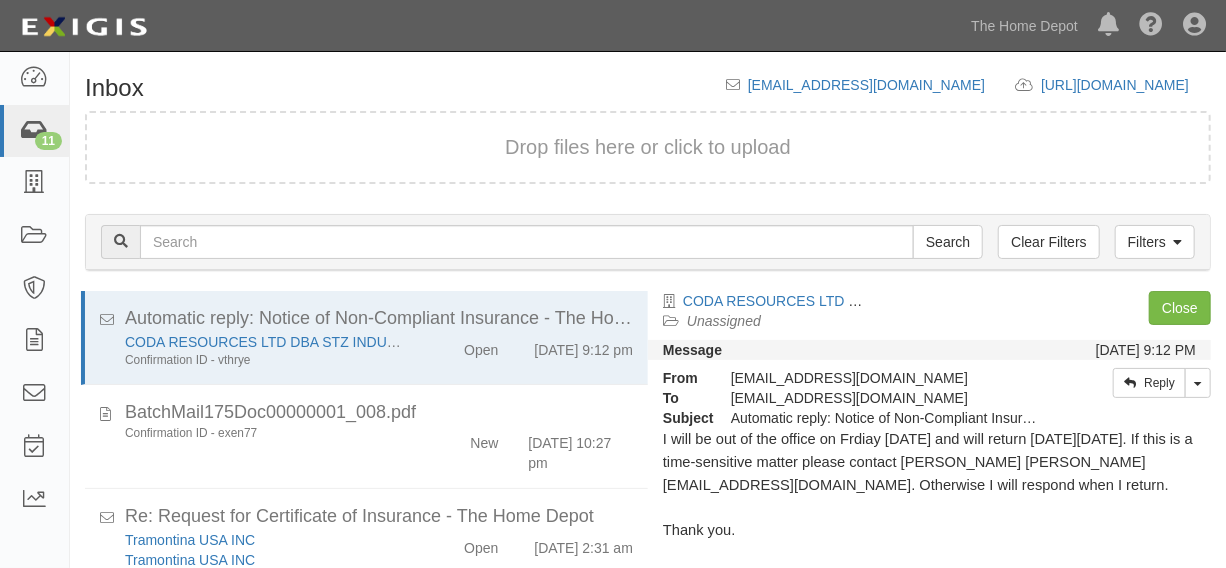 scroll, scrollTop: 757, scrollLeft: 0, axis: vertical 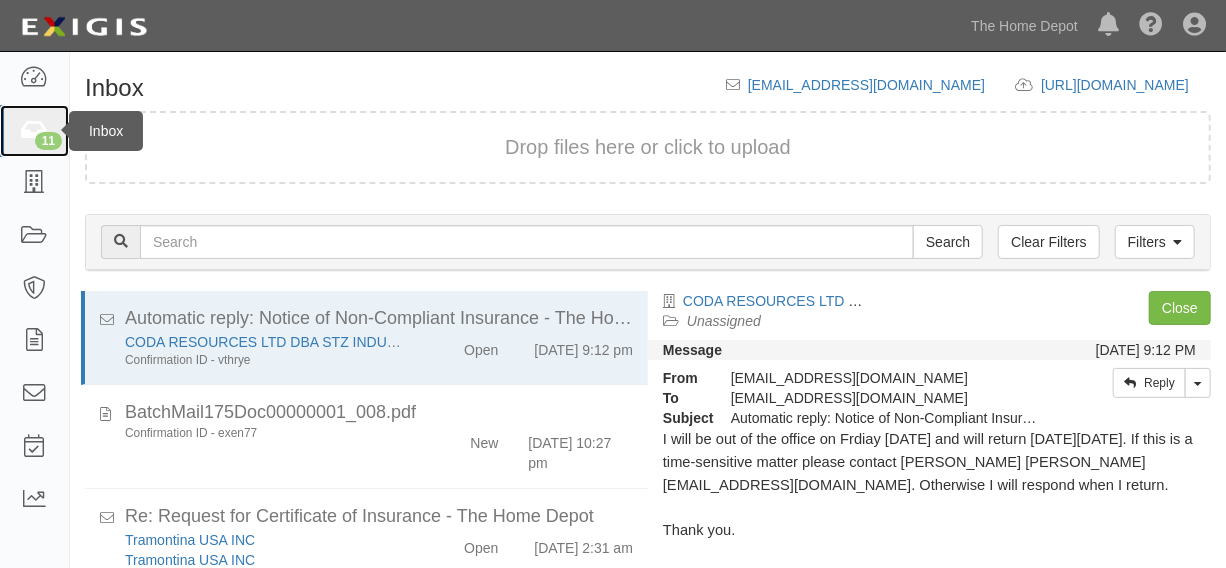 click at bounding box center (34, 131) 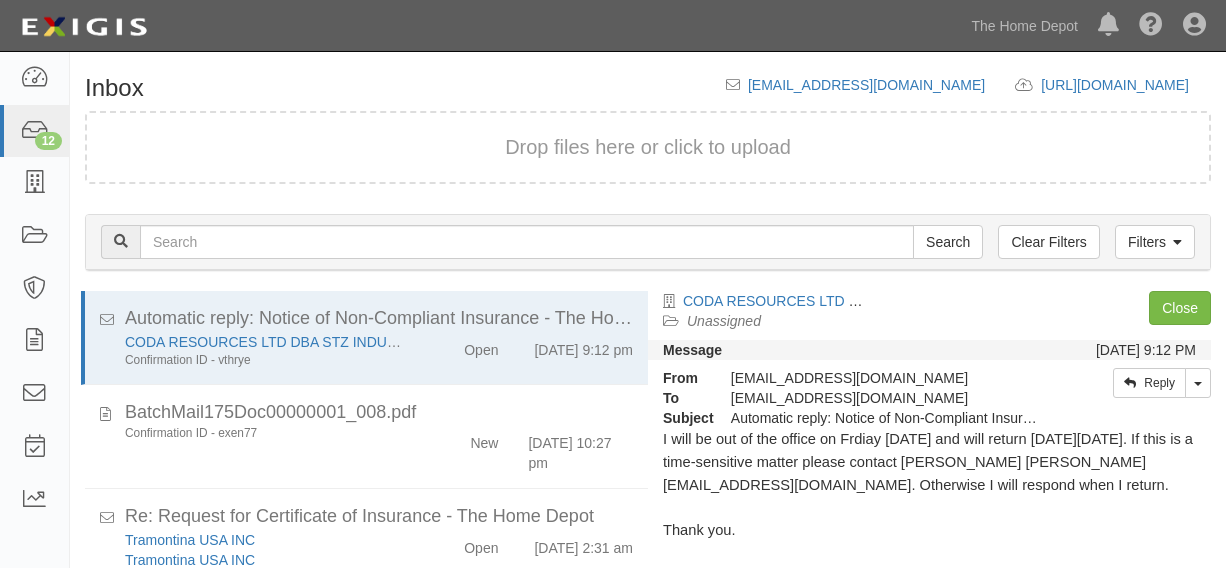scroll, scrollTop: 84, scrollLeft: 0, axis: vertical 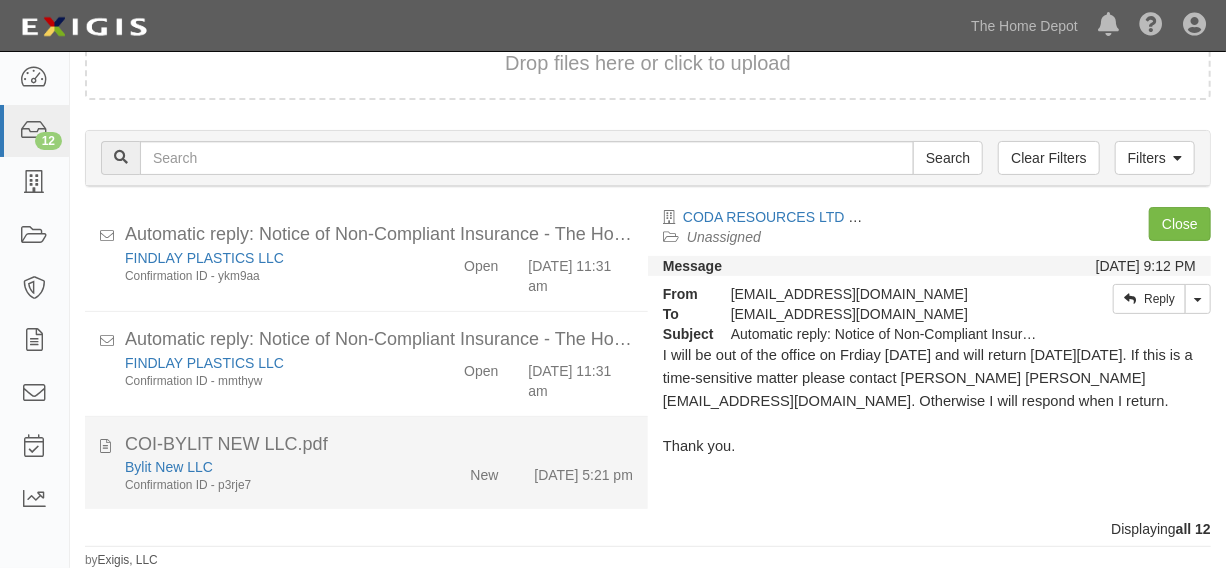 click on "Bylit New LLC
Confirmation ID - p3rje7
New
7/14/25 5:21 pm" 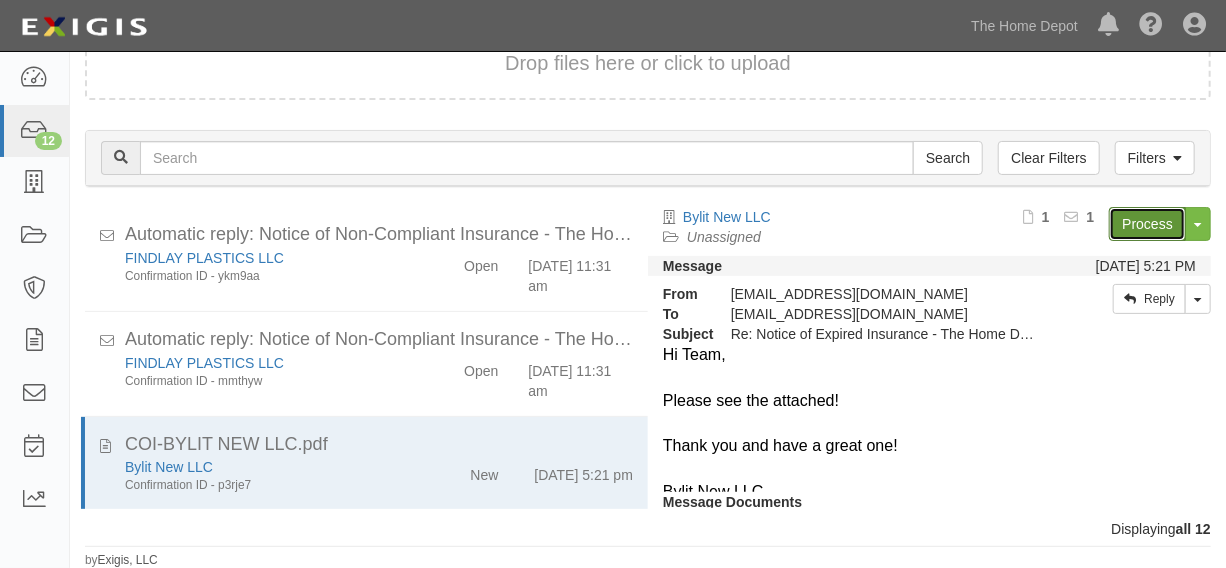 click on "Process" at bounding box center [1147, 224] 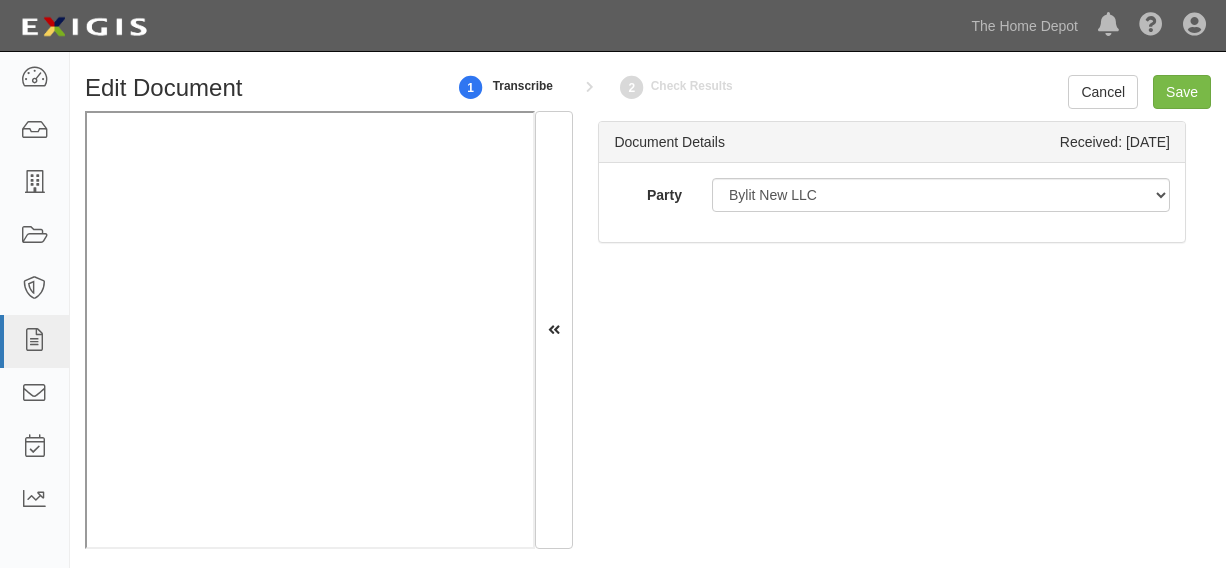 scroll, scrollTop: 0, scrollLeft: 0, axis: both 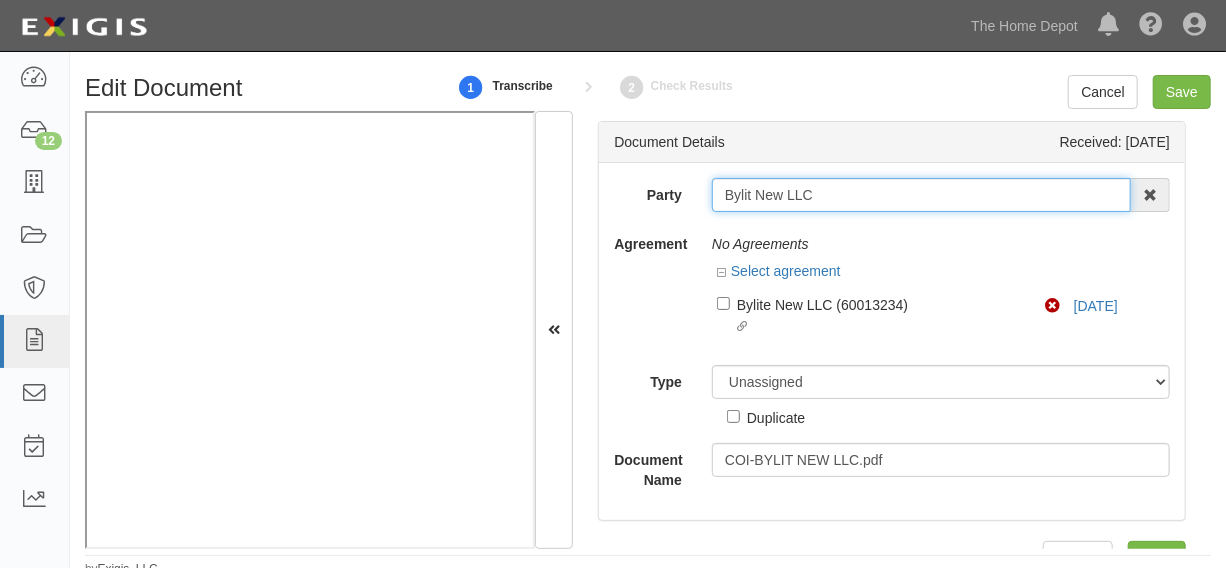 drag, startPoint x: 726, startPoint y: 201, endPoint x: 842, endPoint y: 206, distance: 116.10771 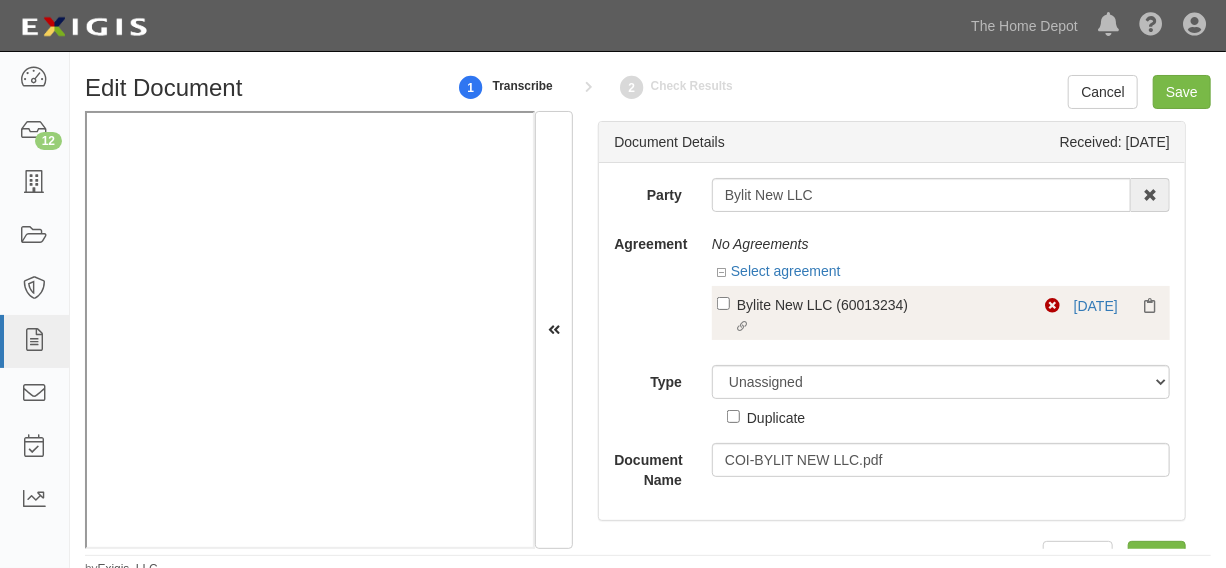 click on "Linked agreement
Bylite New LLC (60013234)
Linked agreement" at bounding box center [881, 316] 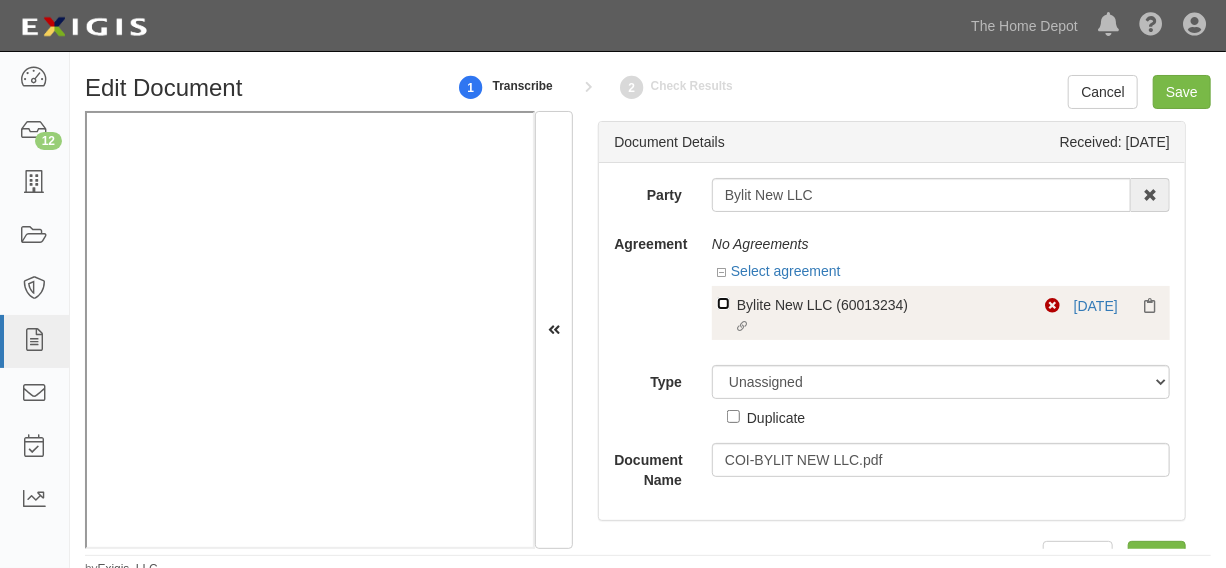 click on "Linked agreement
Bylite New LLC (60013234)
Linked agreement" at bounding box center [723, 303] 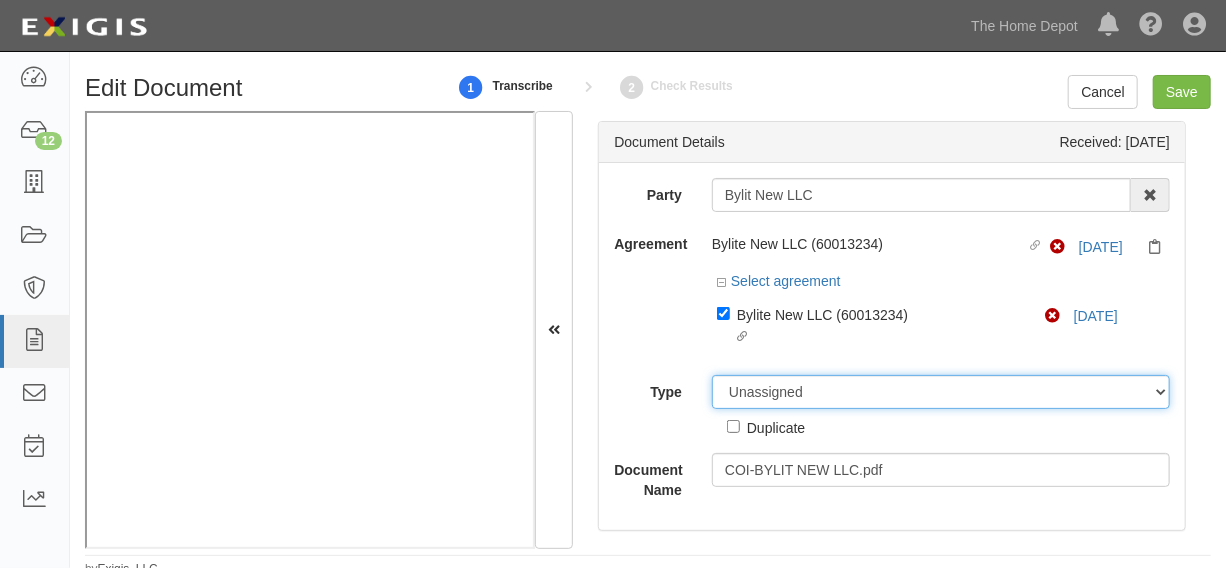 click on "Party
Bylit New LLC
1000576868 Ontario Inc.
10 STRAWBERRY STREET
115282 CANADA LTEE
11947907 Canada Inc. (MOD LIGHTING)
1200144519218
1234BUY.COM INC
1291 FURNITURES INC
16 GAUGE SINKS
1729897 ONTARIO INC. O/A
1791 Outdoor Lifestyle Group LLC
1837, LLC.
1888 MILLS LLC
1896424 ONTARIO INC
1JAY CAPITAL INC
1PERFECTCHOICE INC
1ST CHOICE FERTILIZER, I
2033784 ONTARIO INC.
21 ROCKS CORPORATION DBA
2614072 ONTARIO INC. (O/
2964-3277 QUEBEC INC
2B Poultry, LLC
2FUNGUYS
34 DECOR LLC
360 ELECTRICAL LLC
3B INTERNATIONAL LLC
3B TECH, INC.
3DROSE LLC
3I PRODUCTS, INC.
3M
3M
3M COMPANY
3Wood Wholesale, LLC
4077814 DELAWARE INC
4D CONCEPTS, INC
4dock LLC.
4KEEPS ROSES INC." at bounding box center [892, 339] 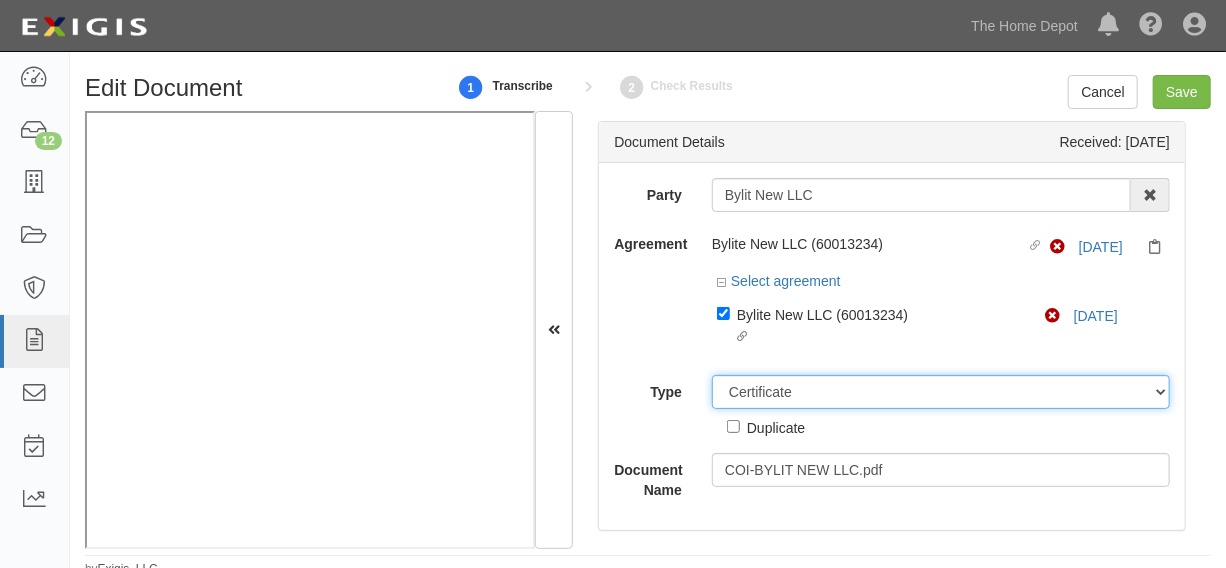click on "Unassigned
Binder
Cancellation Notice
Certificate
Contract
Endorsement
Insurance Policy
Junk
Other Document
Policy Declarations
Reinstatement Notice
Requirements
Waiver Request" at bounding box center (941, 392) 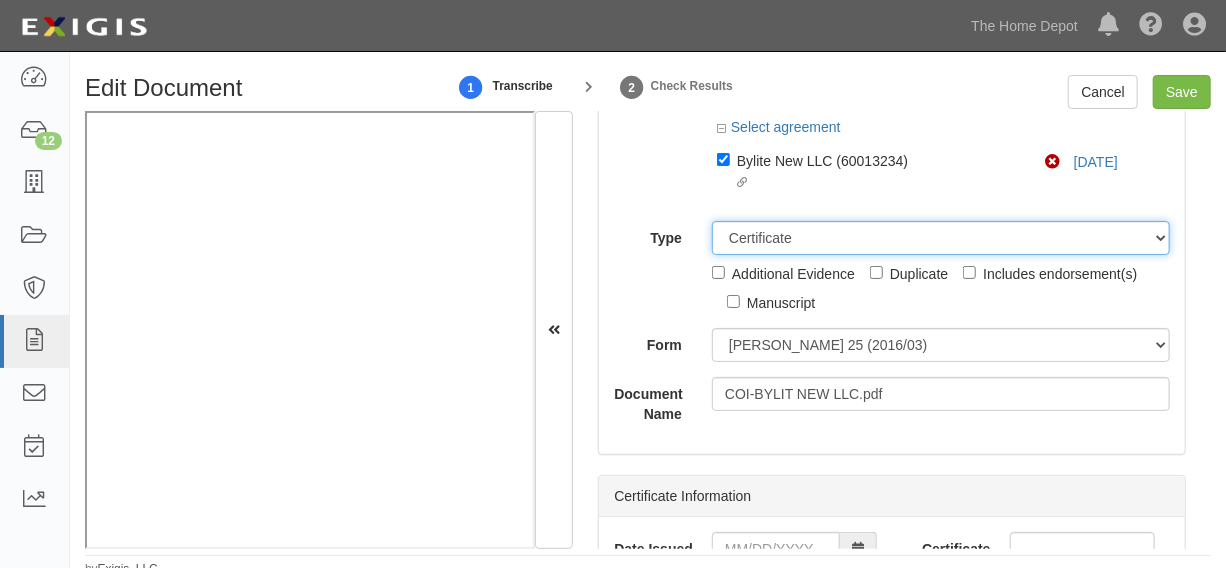 scroll, scrollTop: 302, scrollLeft: 0, axis: vertical 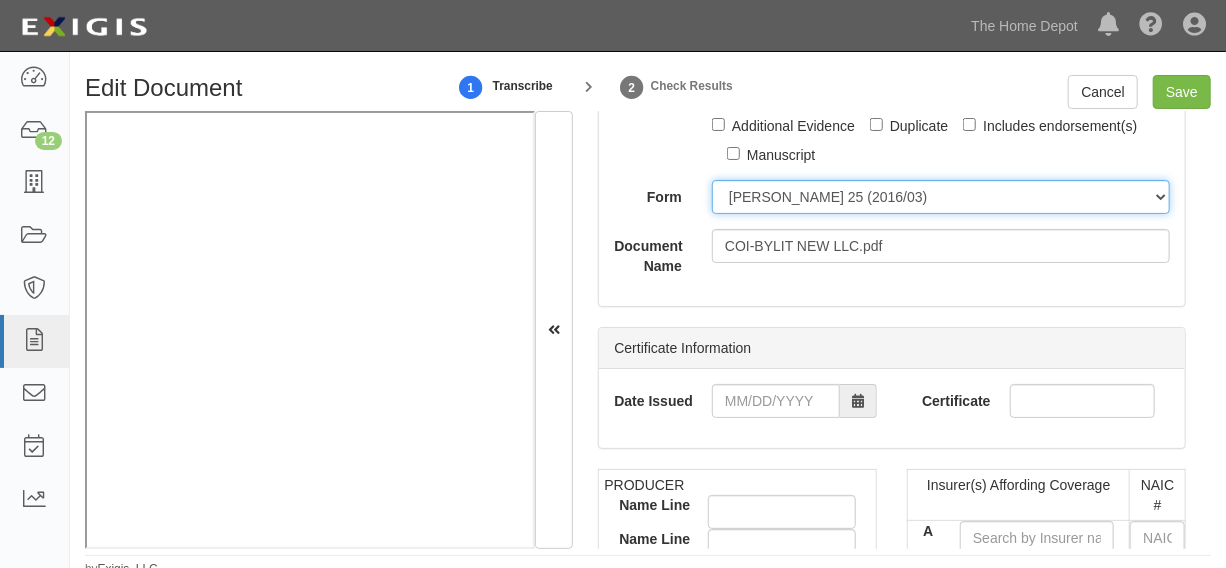 click on "ACORD 25 (2016/03)
ACORD 101
ACORD 855 NY (2014/05)
General" at bounding box center (941, 197) 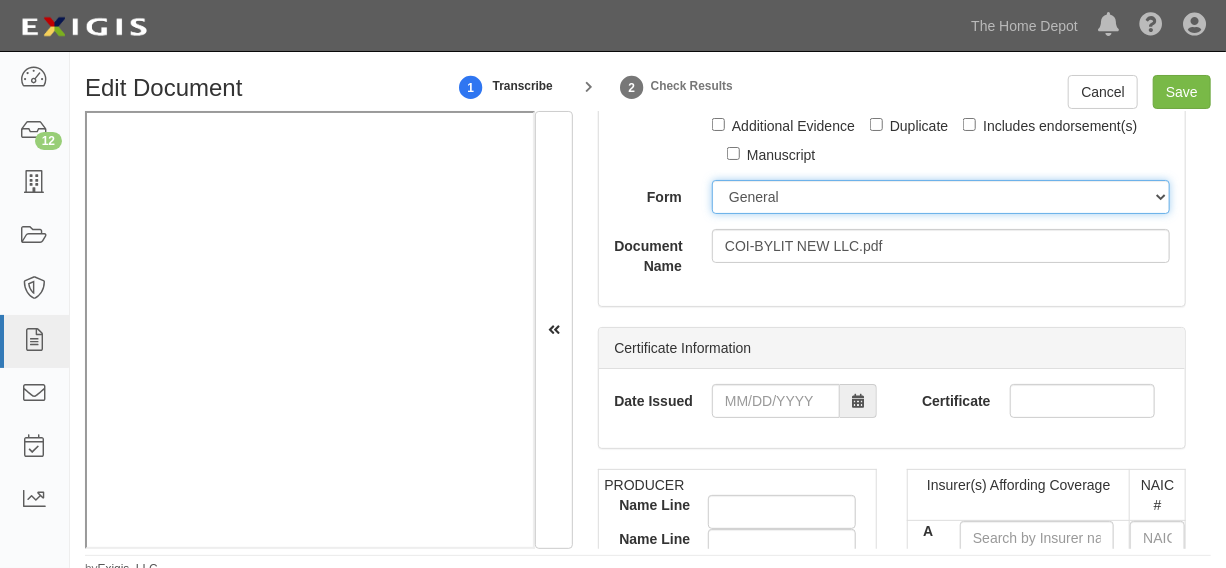 click on "ACORD 25 (2016/03)
ACORD 101
ACORD 855 NY (2014/05)
General" at bounding box center [941, 197] 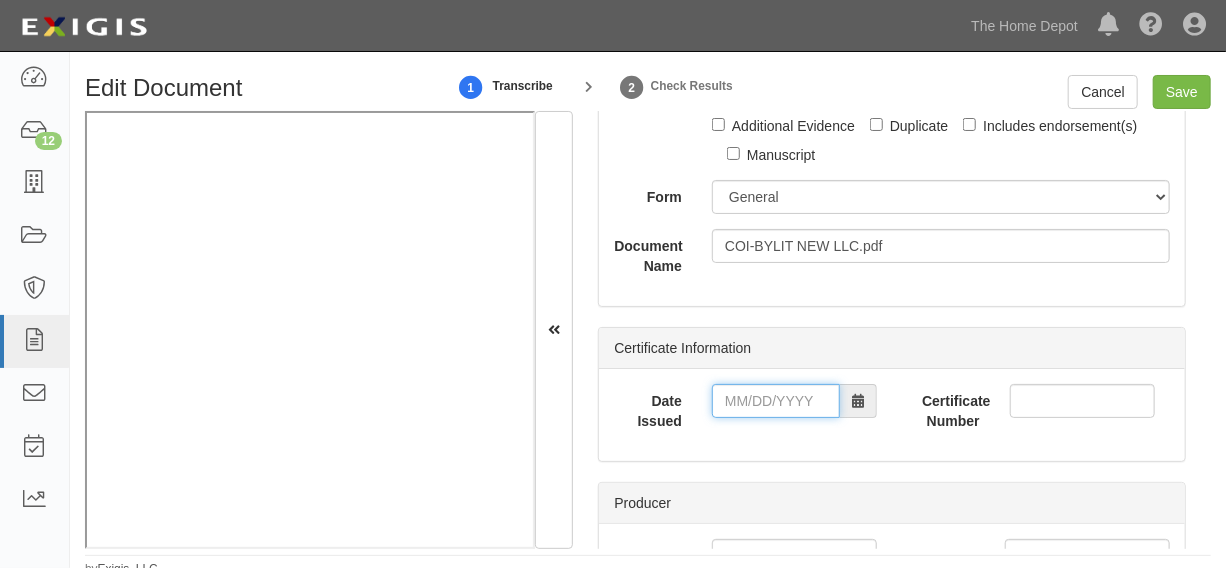 click on "Date Issued" at bounding box center (776, 401) 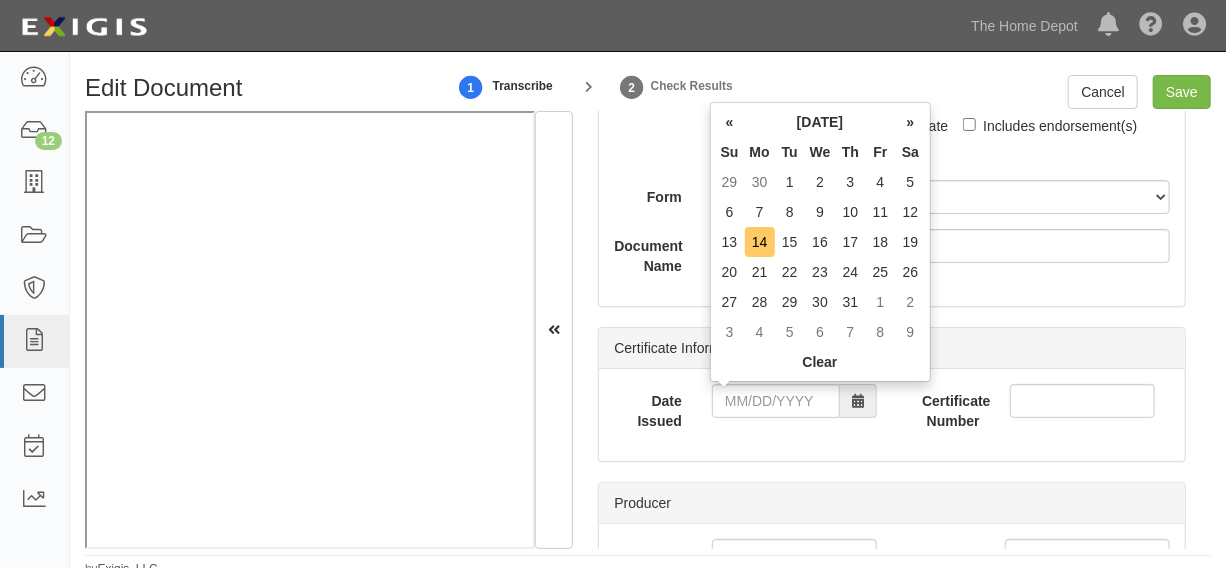 click on "14" at bounding box center [760, 242] 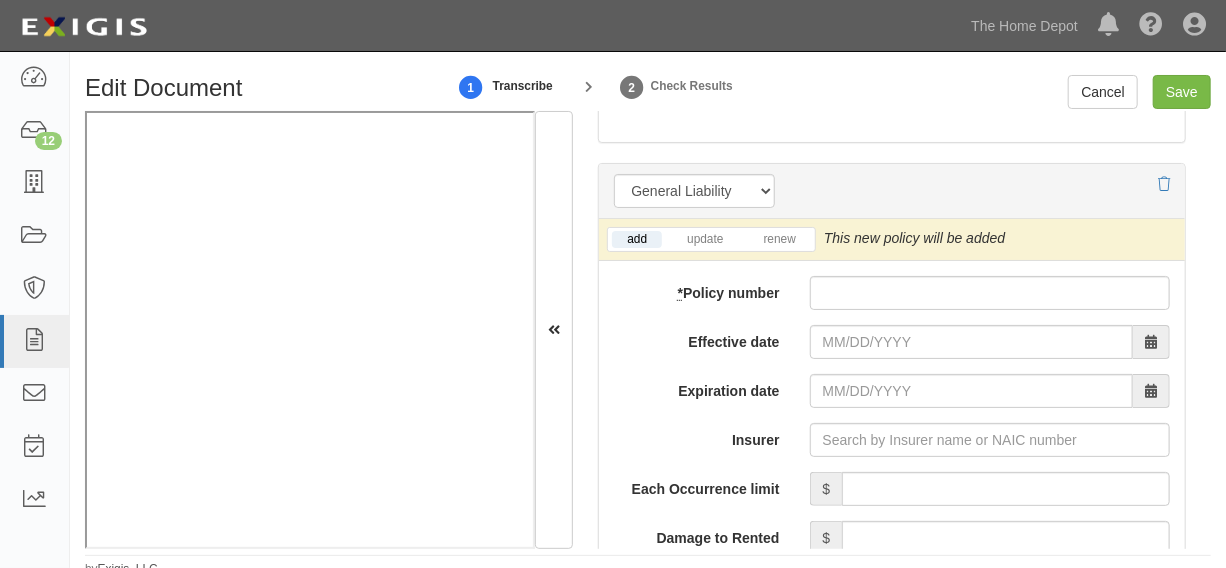 scroll, scrollTop: 1666, scrollLeft: 0, axis: vertical 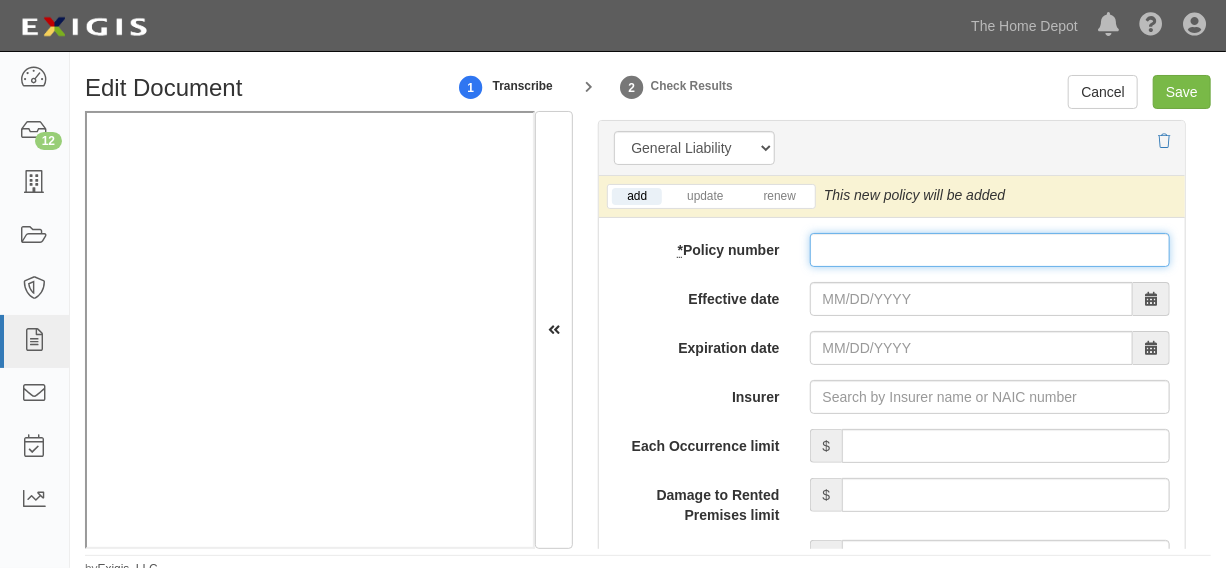click on "*  Policy number" at bounding box center [990, 250] 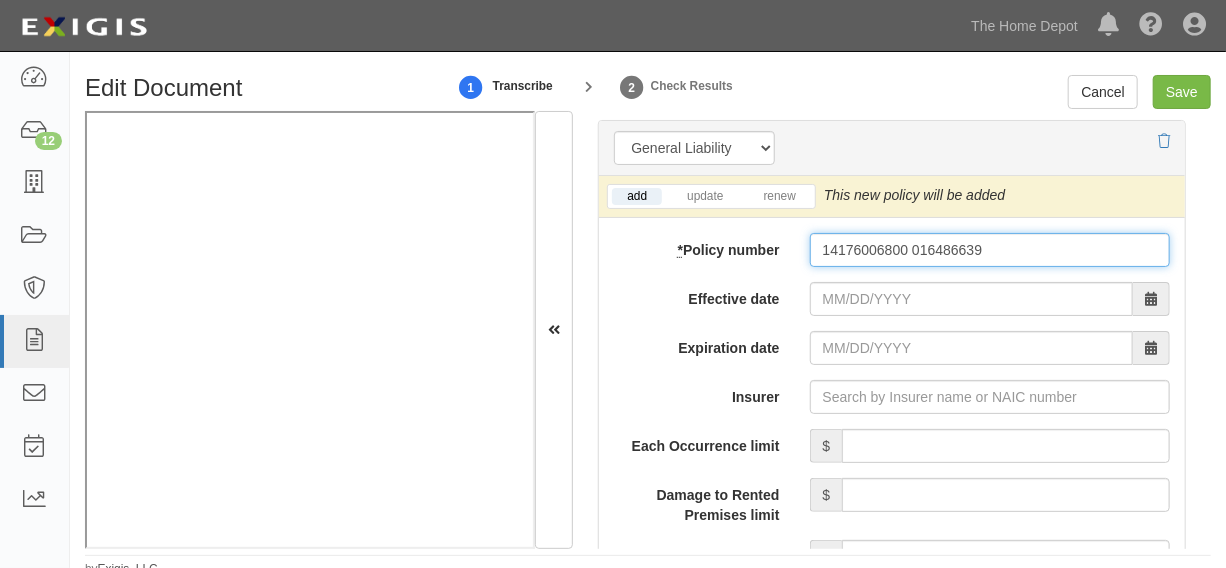 type on "14176006800 016486639" 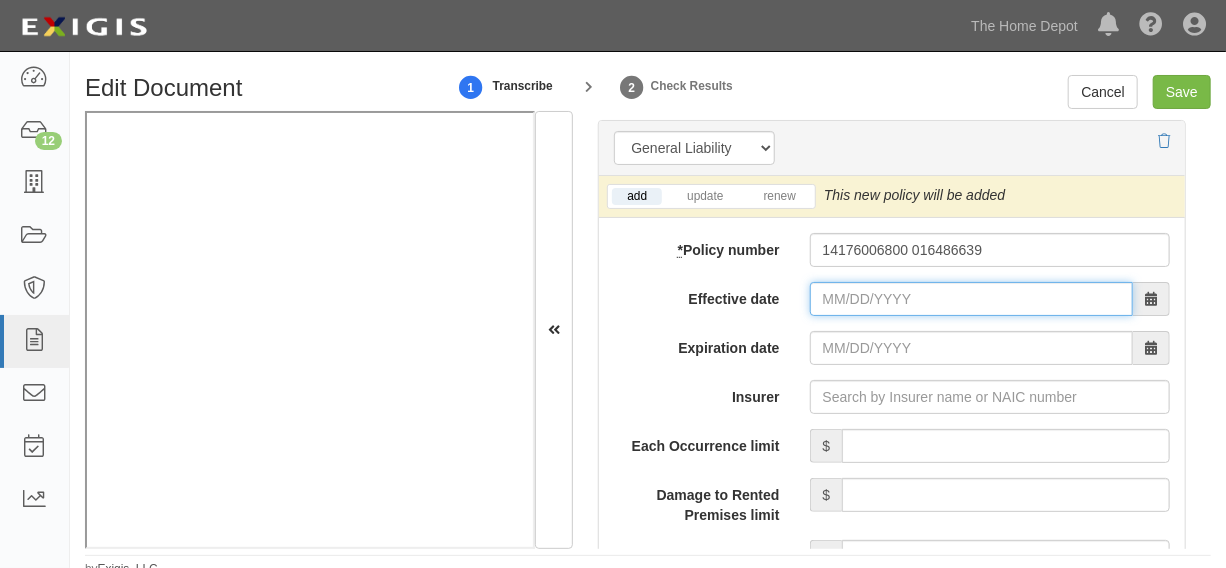 click on "Effective date" at bounding box center [971, 299] 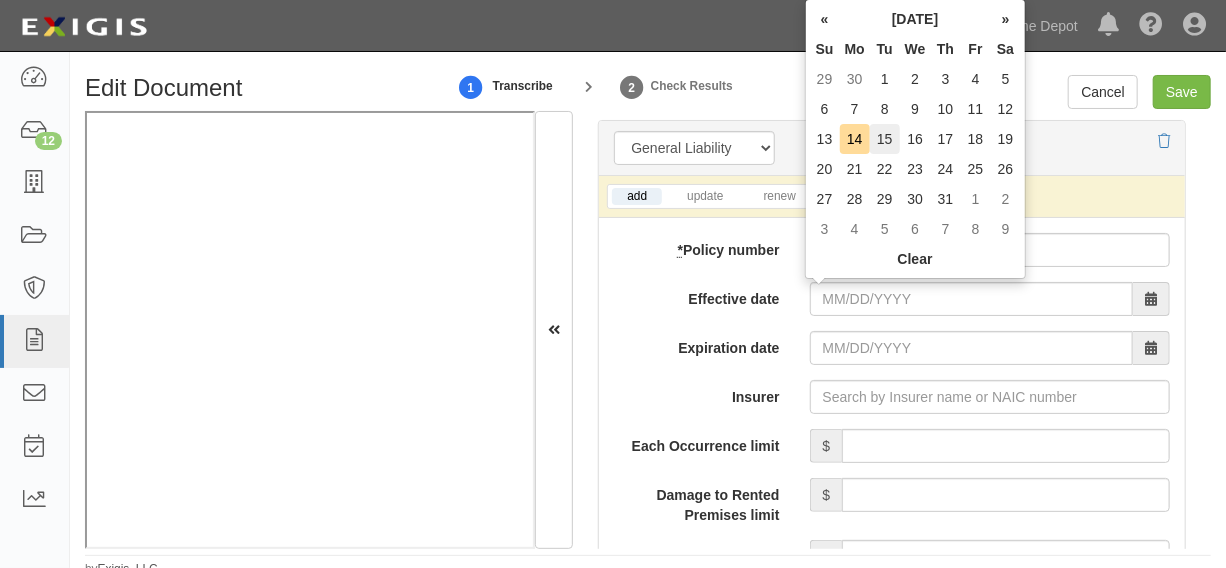 click on "15" at bounding box center [885, 139] 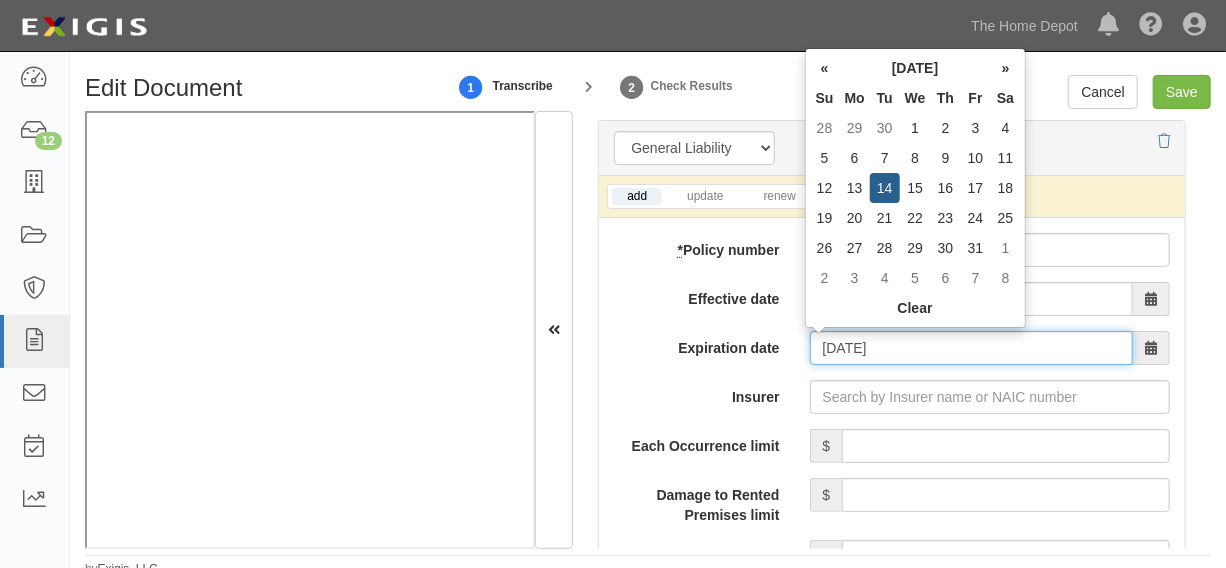 click on "07/15/2026" at bounding box center (971, 348) 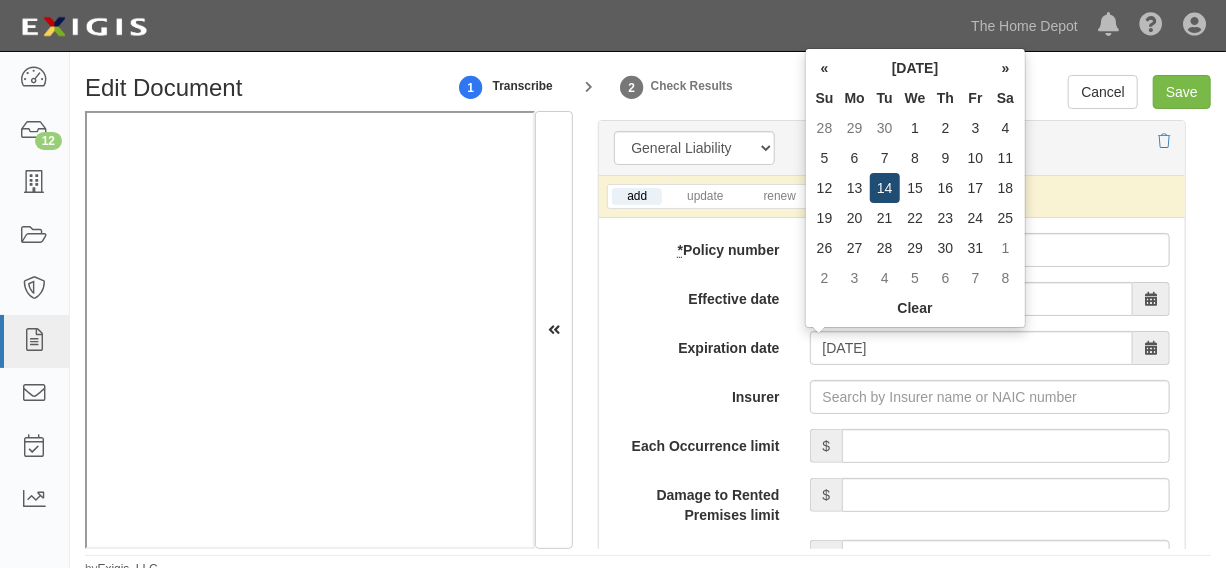 click on "14" at bounding box center (885, 188) 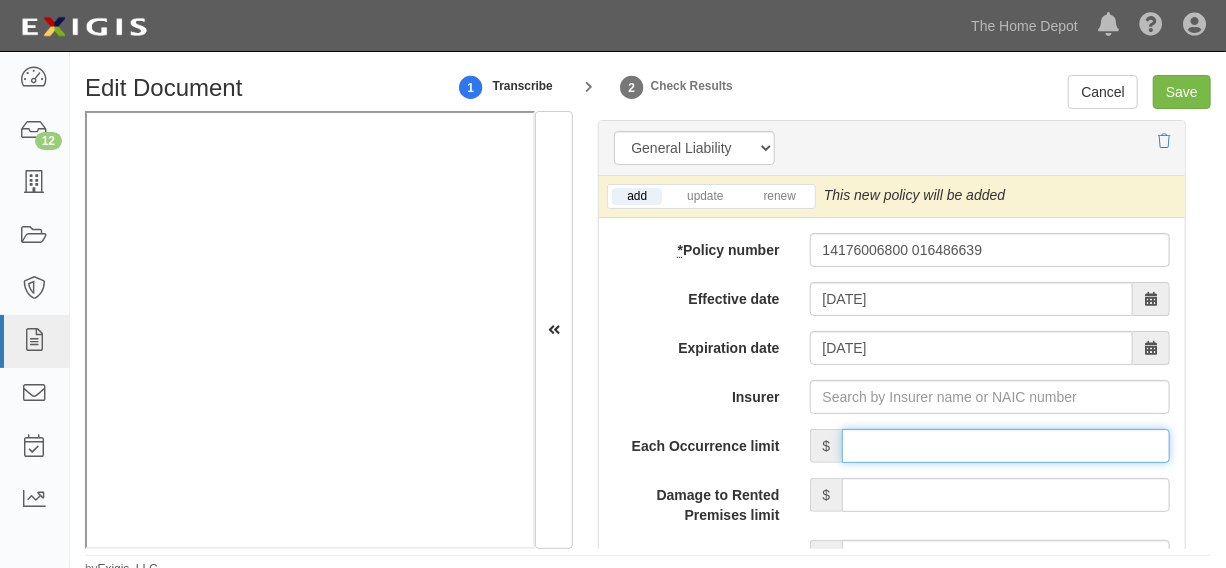 click on "Each Occurrence limit" at bounding box center [1006, 446] 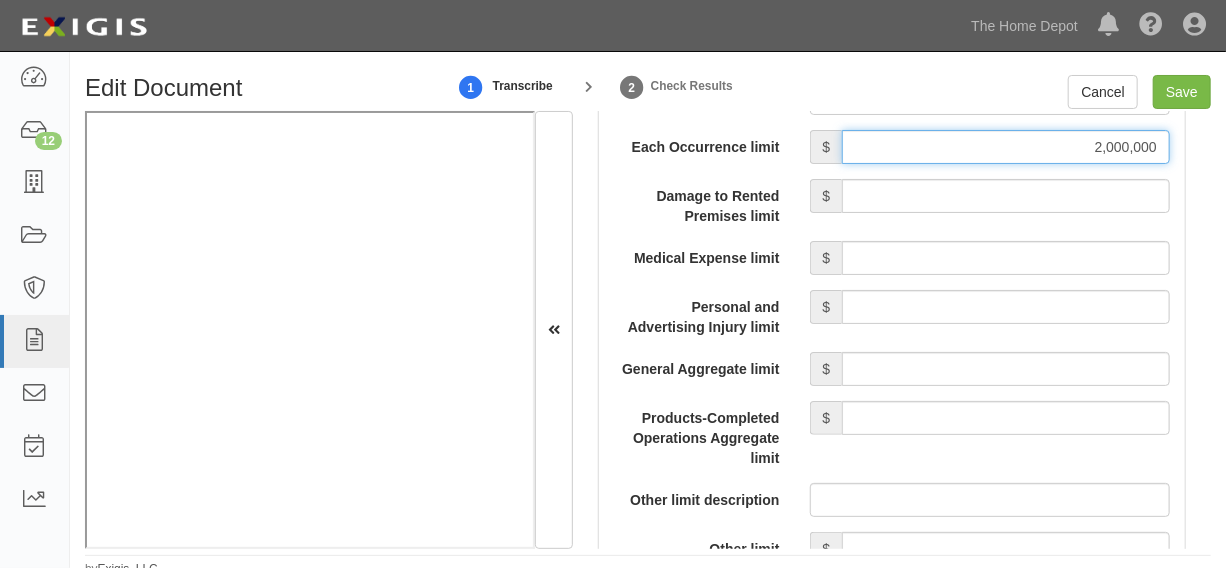 scroll, scrollTop: 1970, scrollLeft: 0, axis: vertical 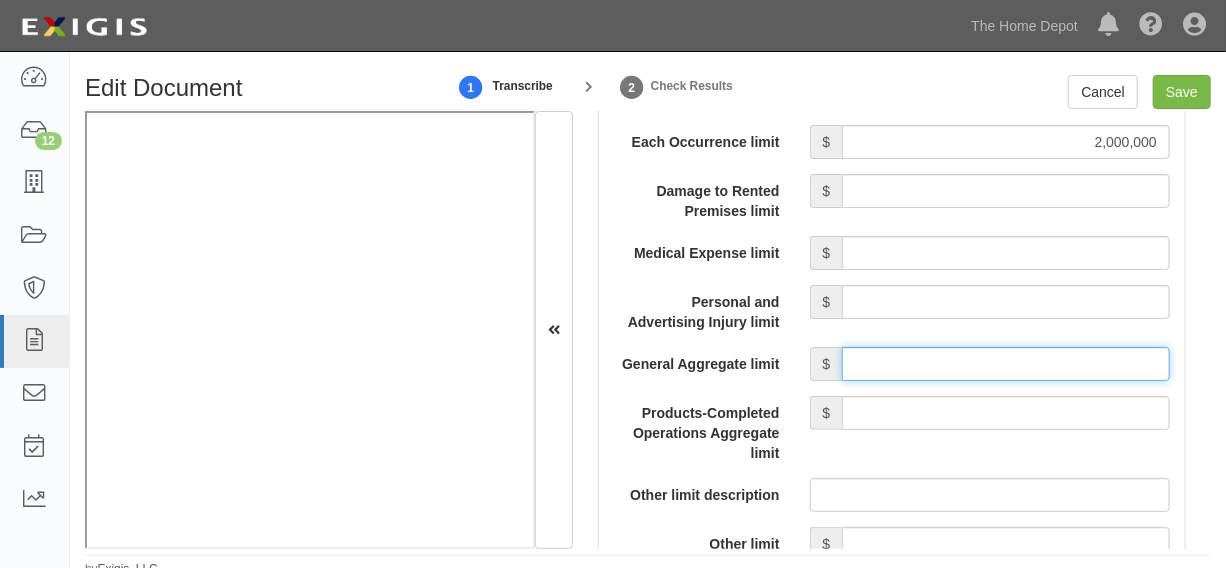 click on "General Aggregate limit" at bounding box center [1006, 364] 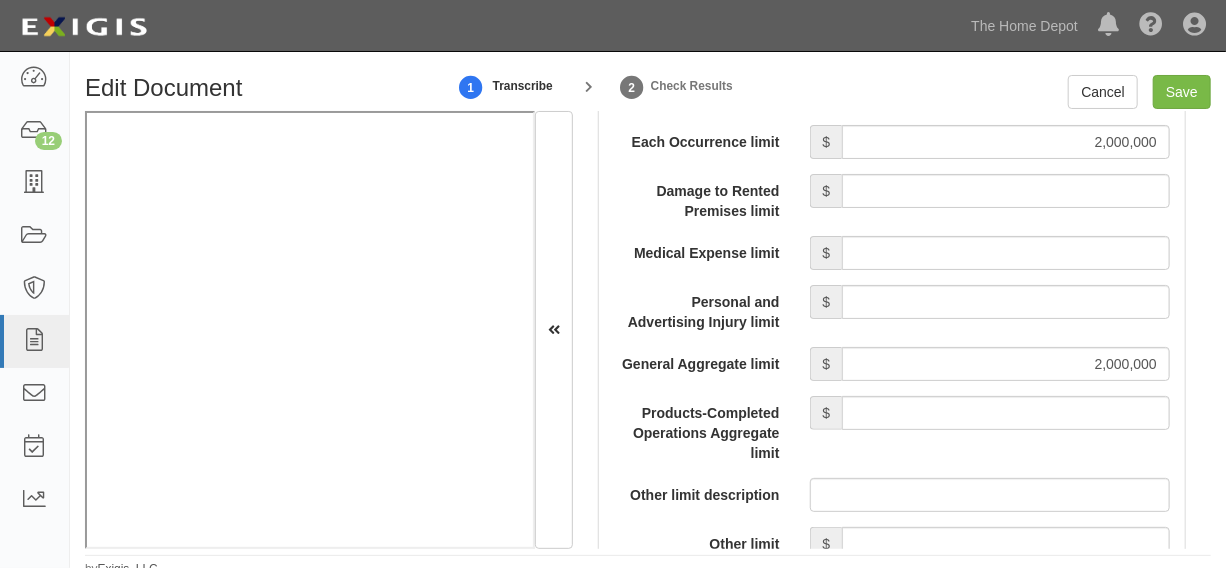 click on "Products-Completed Operations Aggregate limit $" at bounding box center [892, 429] 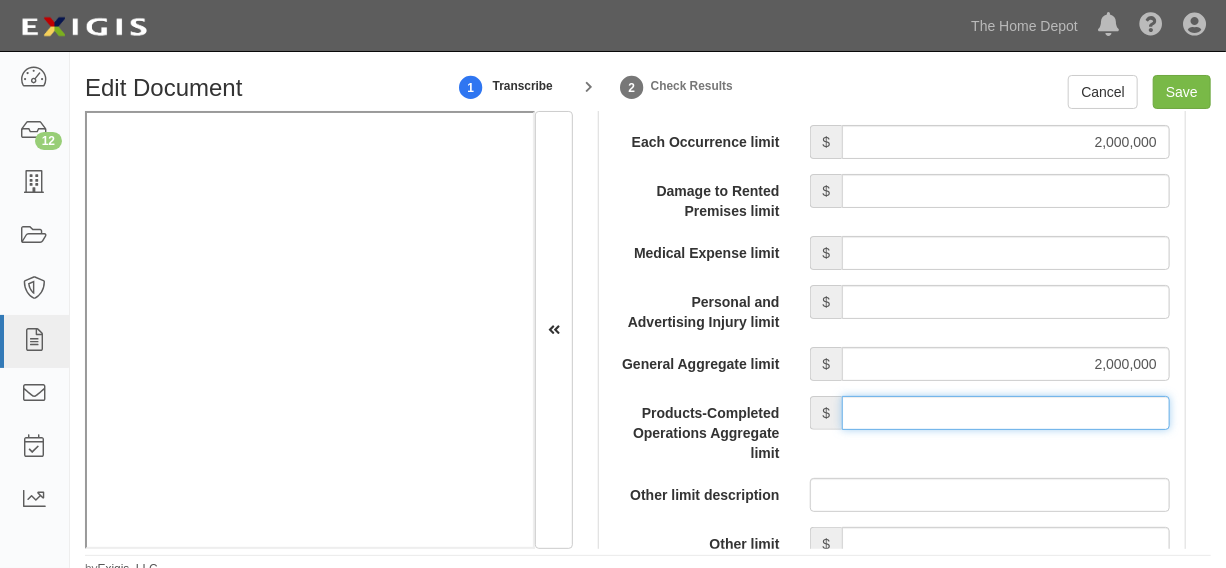 drag, startPoint x: 953, startPoint y: 415, endPoint x: 958, endPoint y: 338, distance: 77.16217 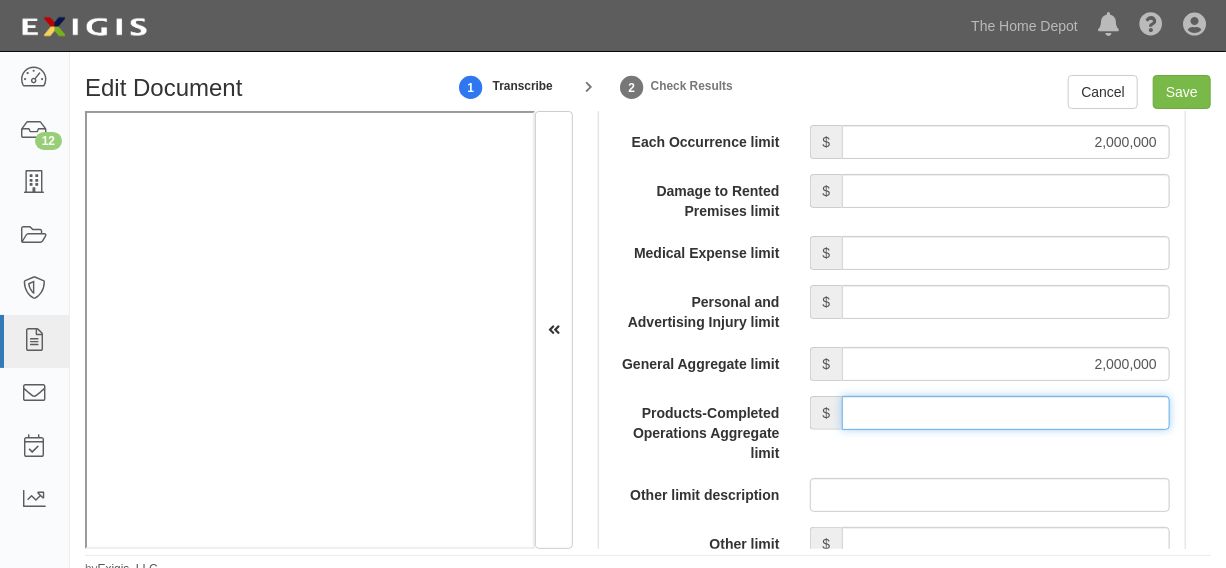 click on "Products-Completed Operations Aggregate limit" at bounding box center [1006, 413] 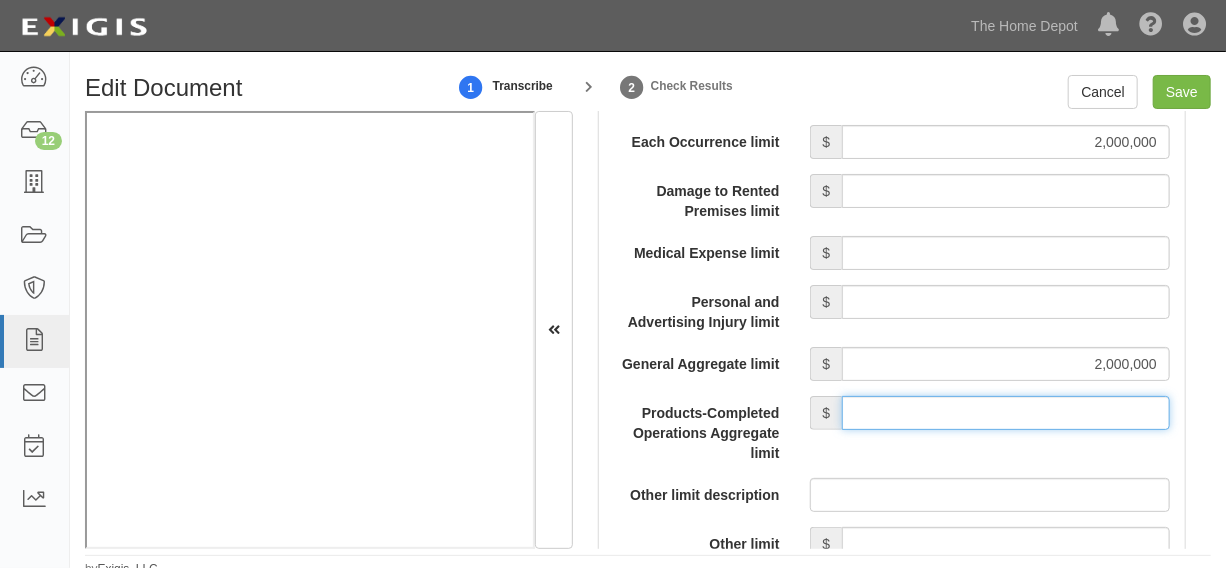 type on "2,000,000" 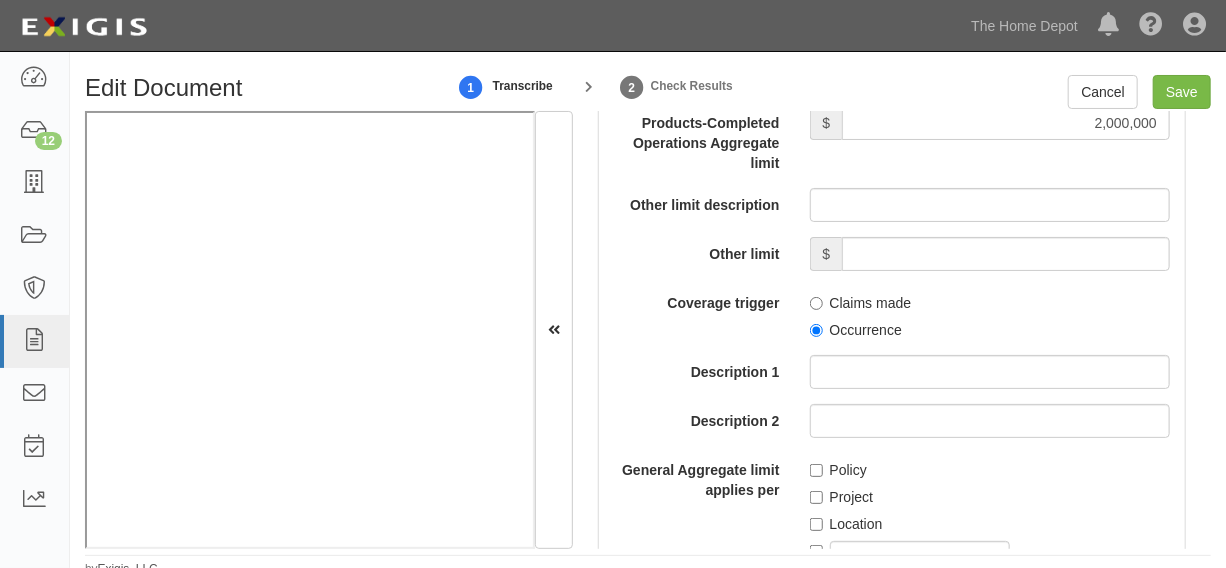 scroll, scrollTop: 2272, scrollLeft: 0, axis: vertical 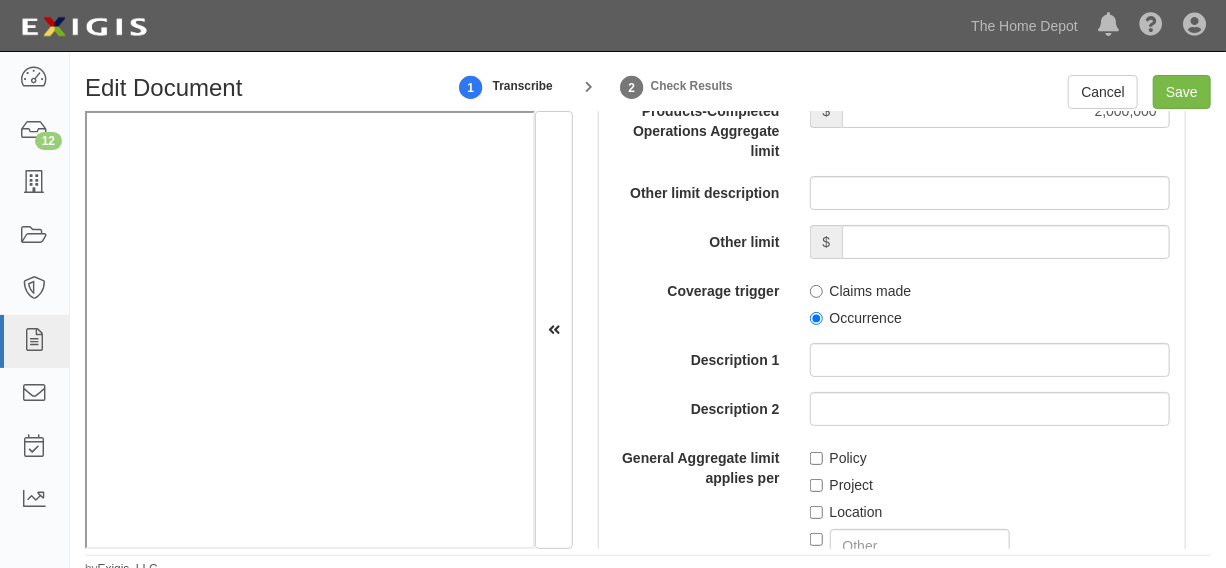 click on "Occurrence" at bounding box center (856, 318) 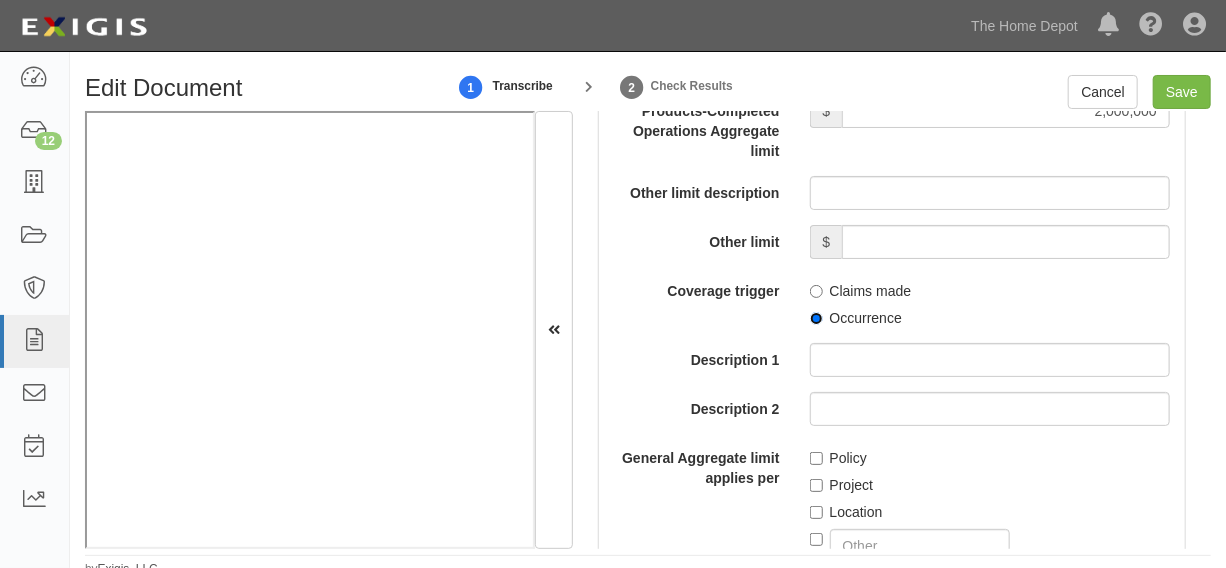 click on "Occurrence" at bounding box center [816, 318] 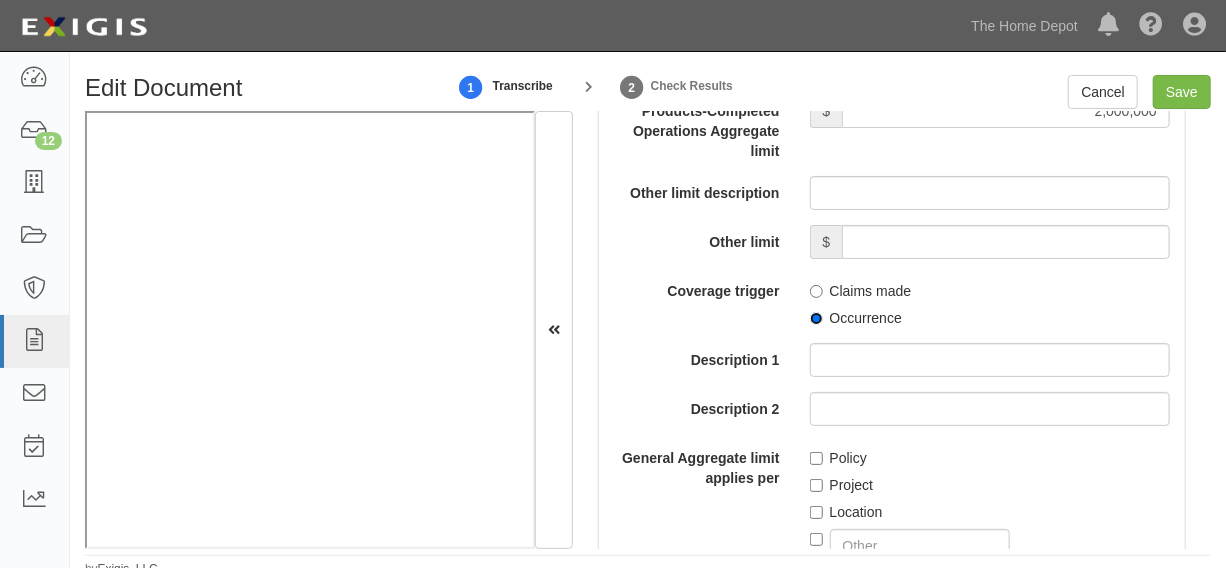 radio on "true" 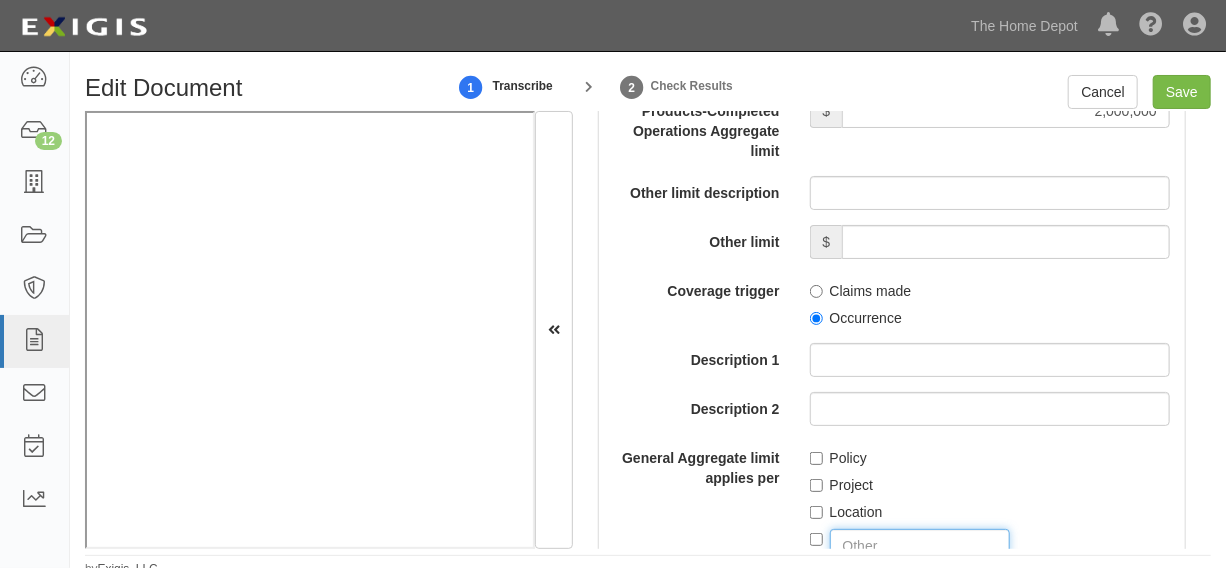 click at bounding box center (920, 546) 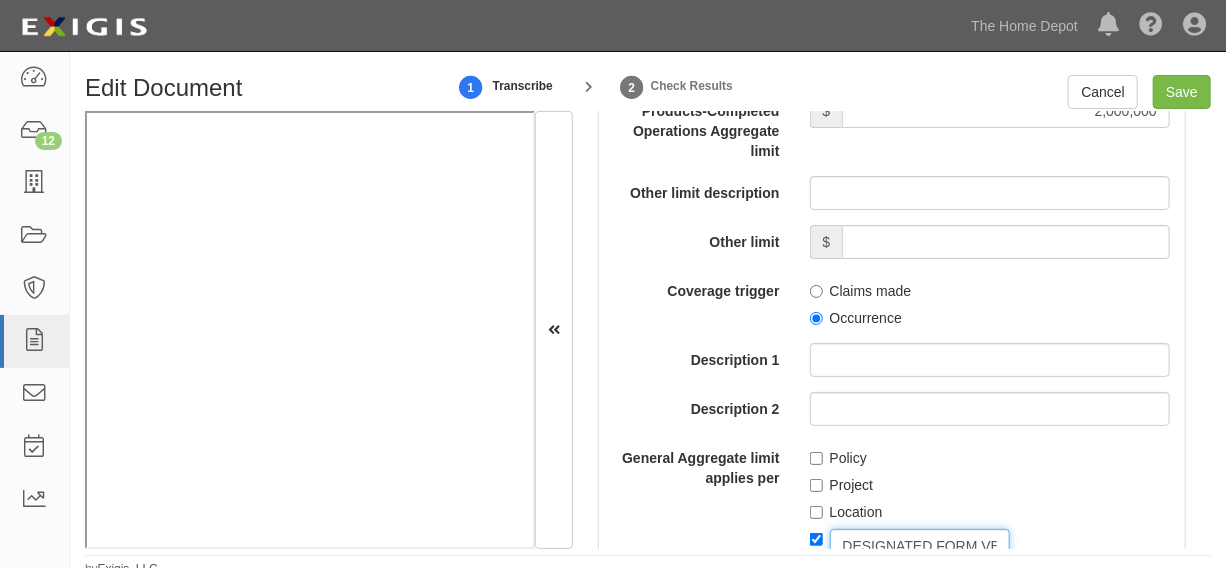 checkbox on "true" 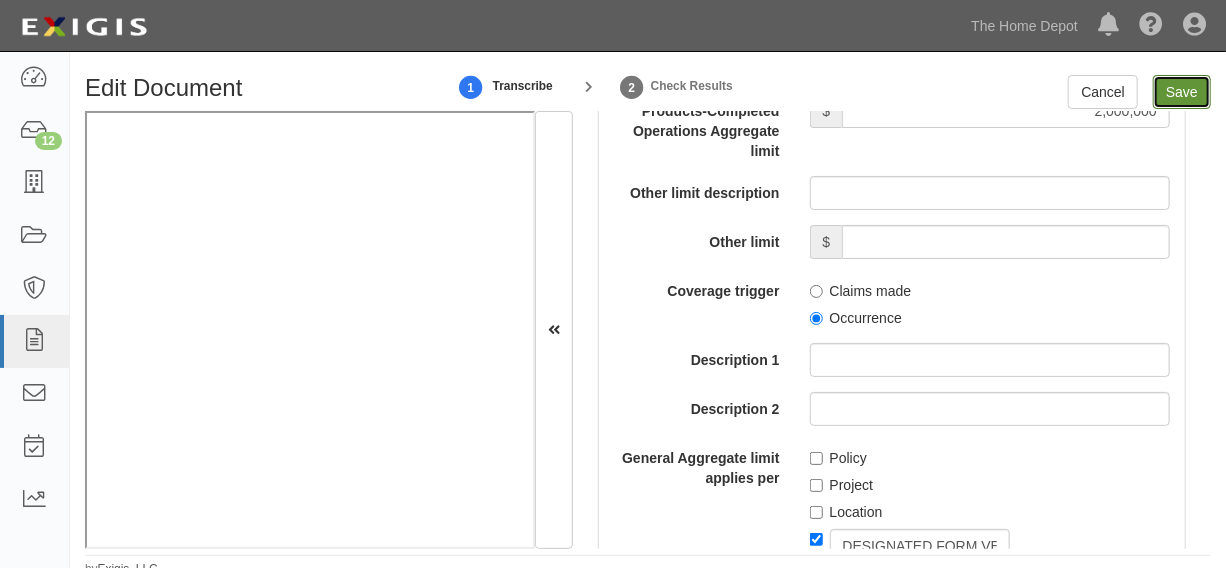 click on "Save" at bounding box center (1182, 92) 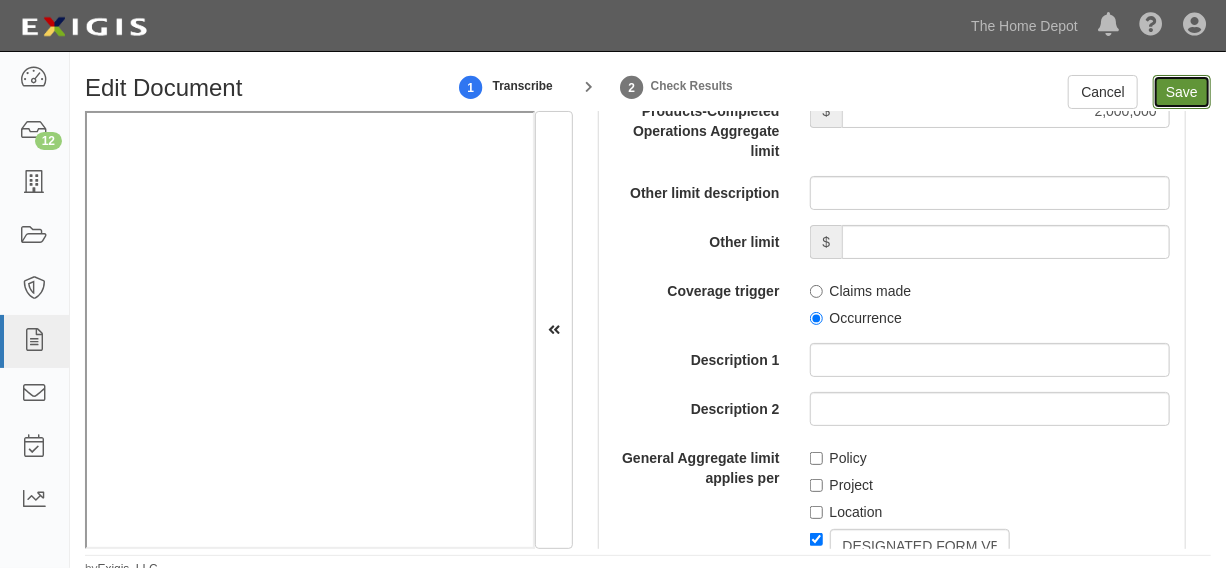 type on "2000000" 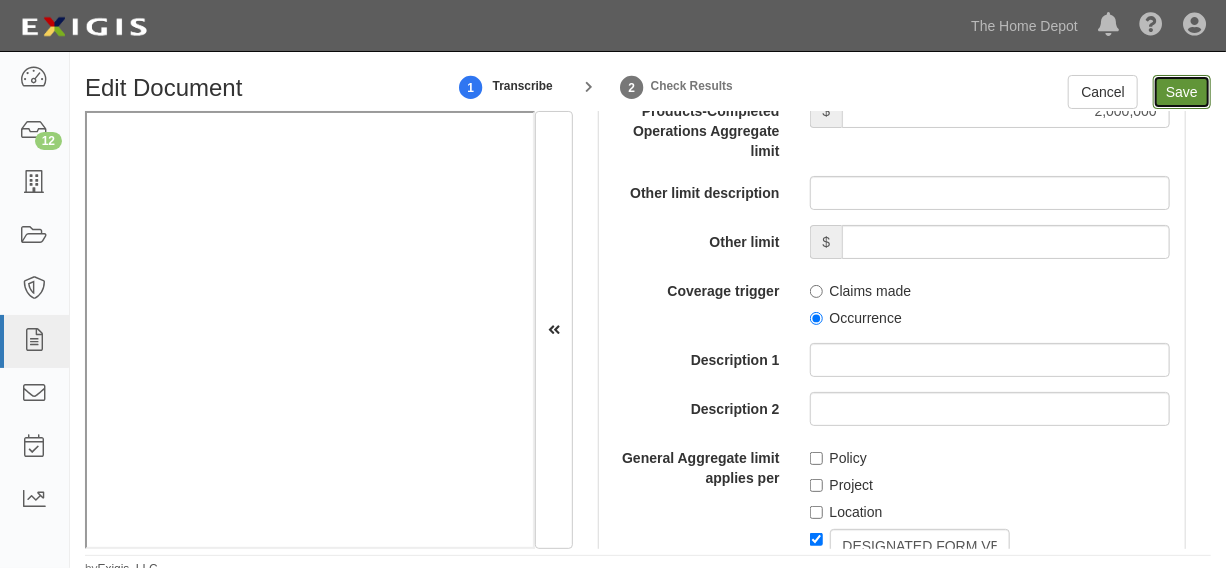 type on "2000000" 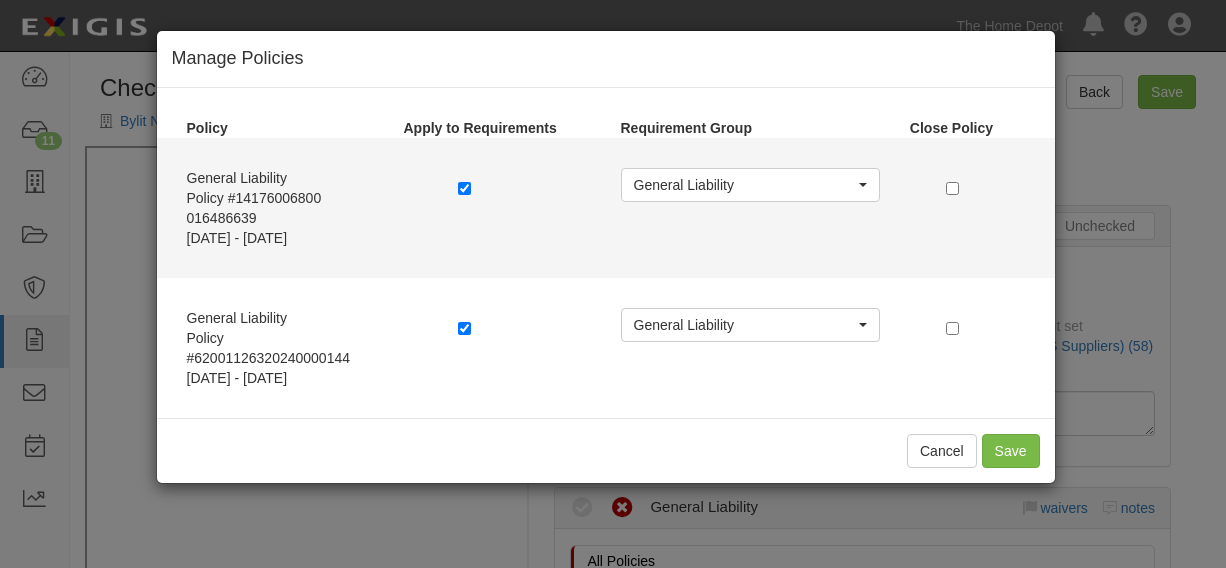 scroll, scrollTop: 0, scrollLeft: 0, axis: both 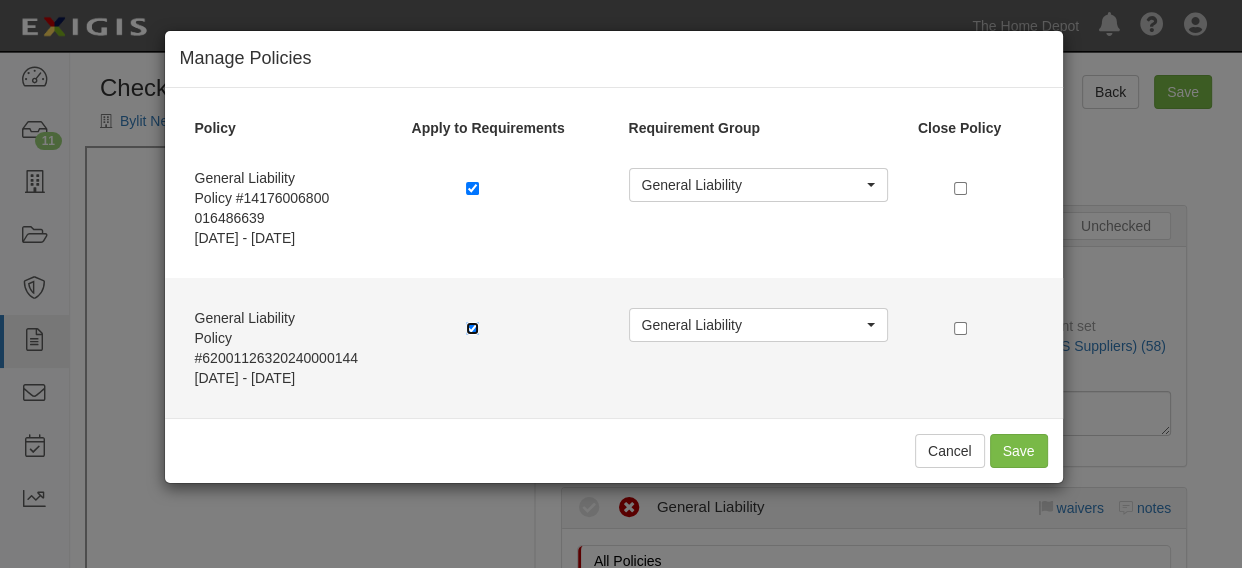click at bounding box center (472, 328) 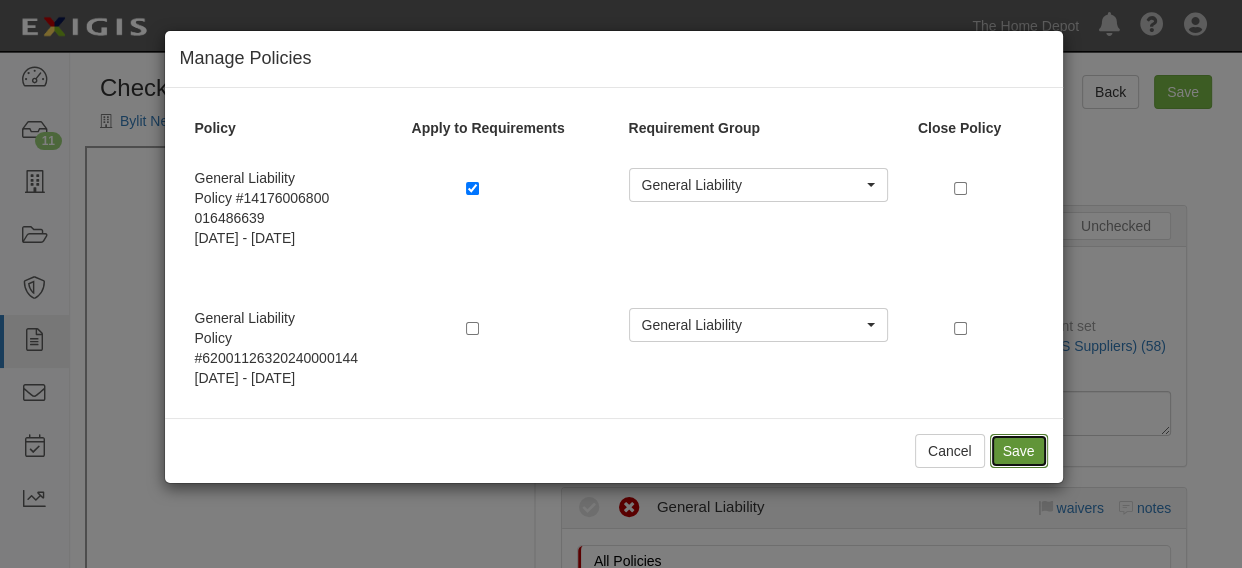 click on "Save" at bounding box center (1019, 451) 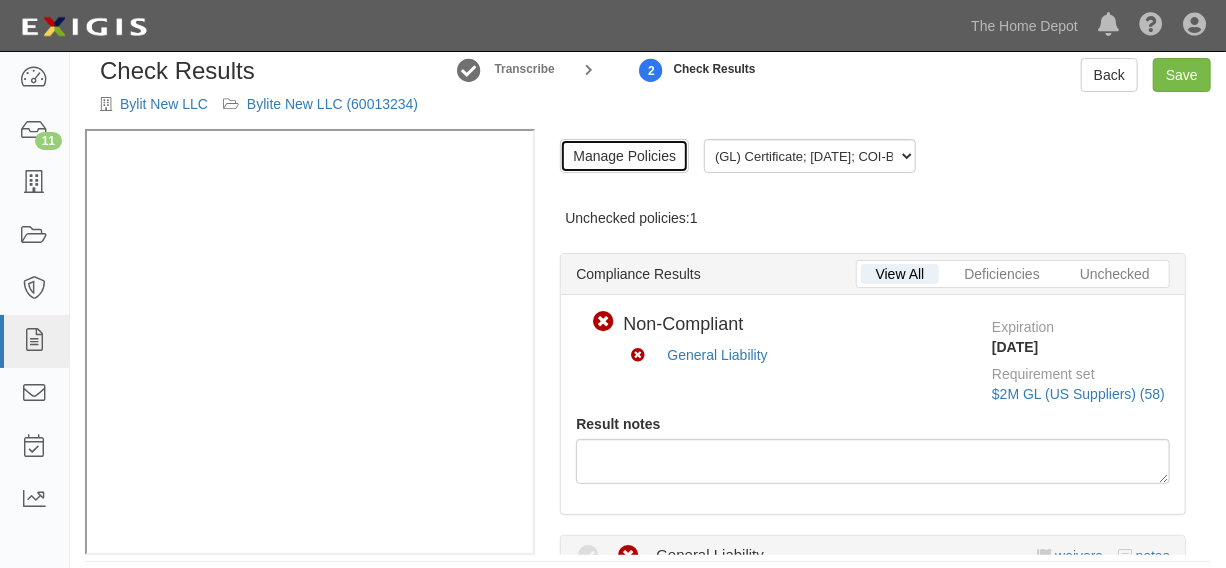 scroll, scrollTop: 33, scrollLeft: 0, axis: vertical 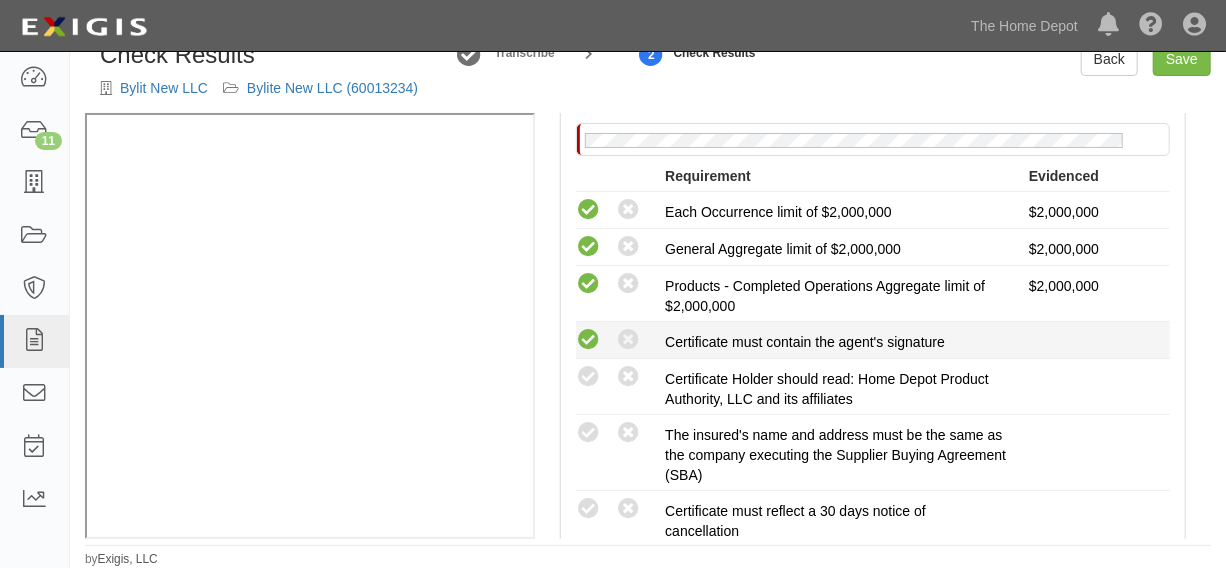 click at bounding box center [588, 340] 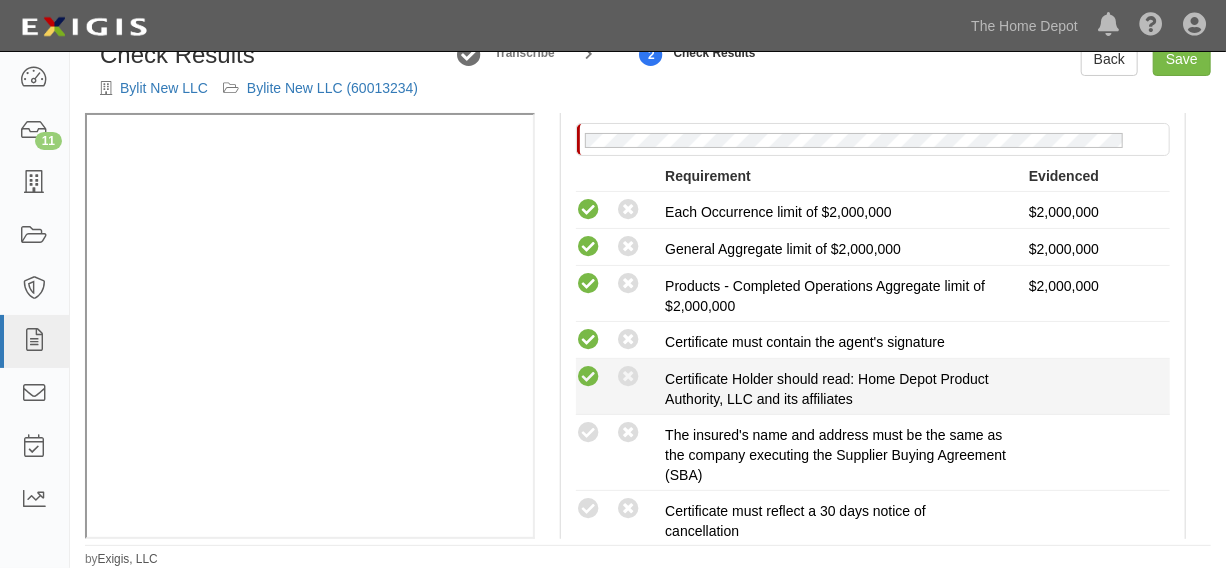 click at bounding box center [588, 377] 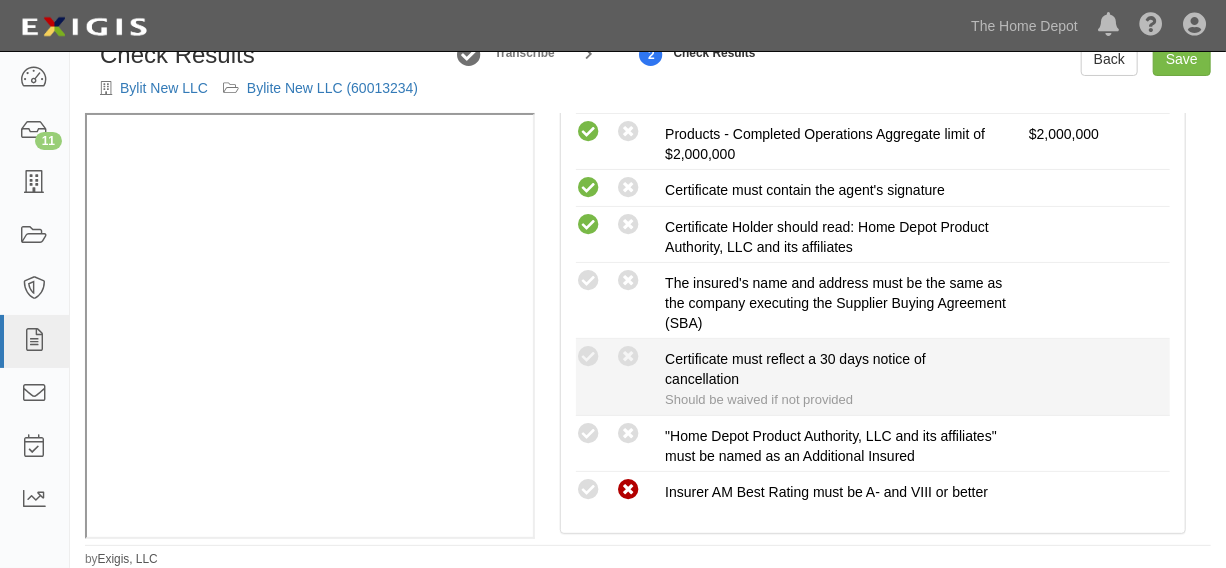 drag, startPoint x: 593, startPoint y: 300, endPoint x: 605, endPoint y: 363, distance: 64.132675 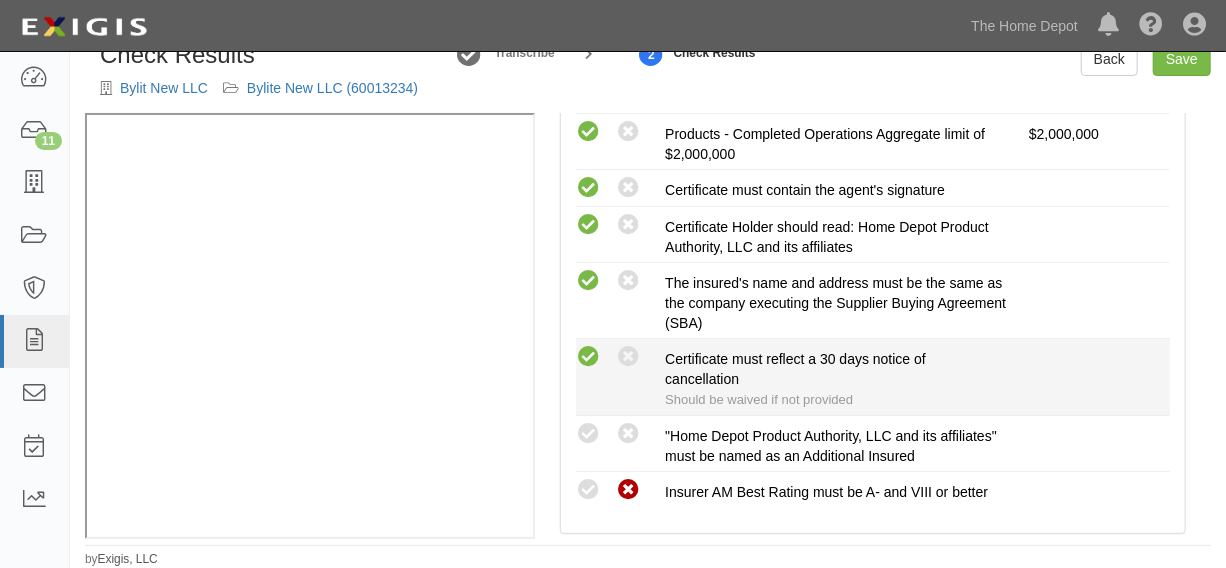 click at bounding box center (588, 357) 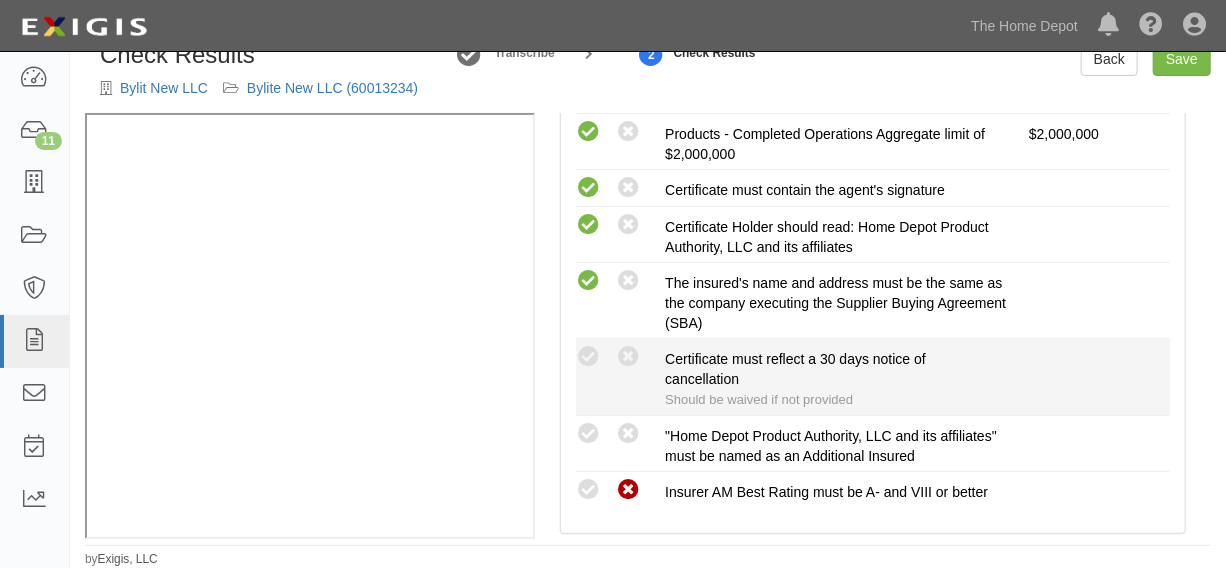 radio on "true" 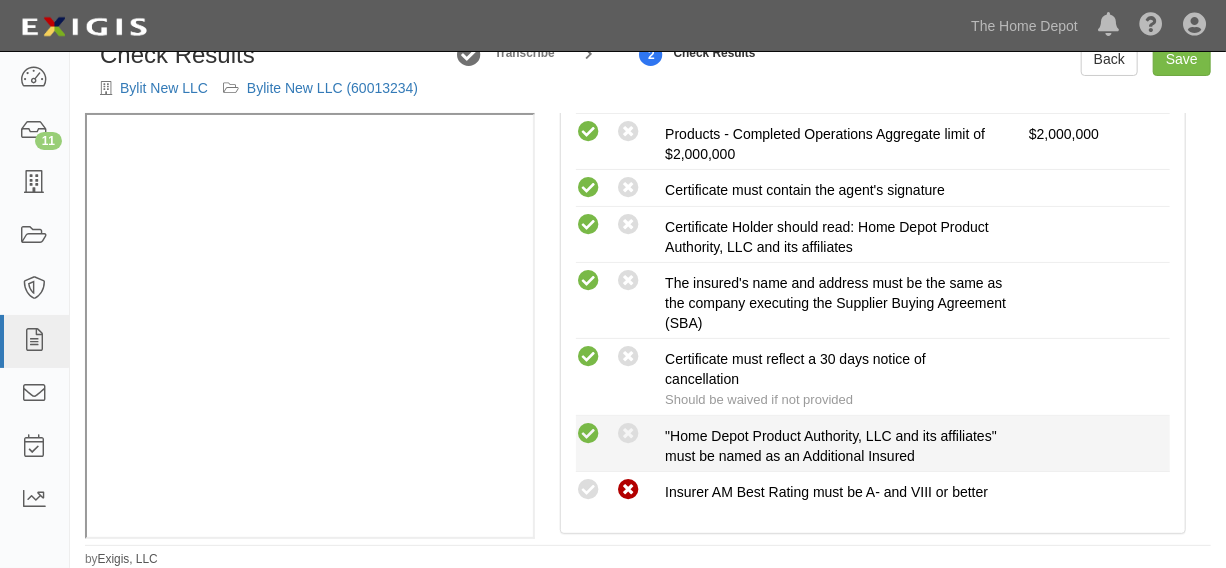 click at bounding box center [588, 434] 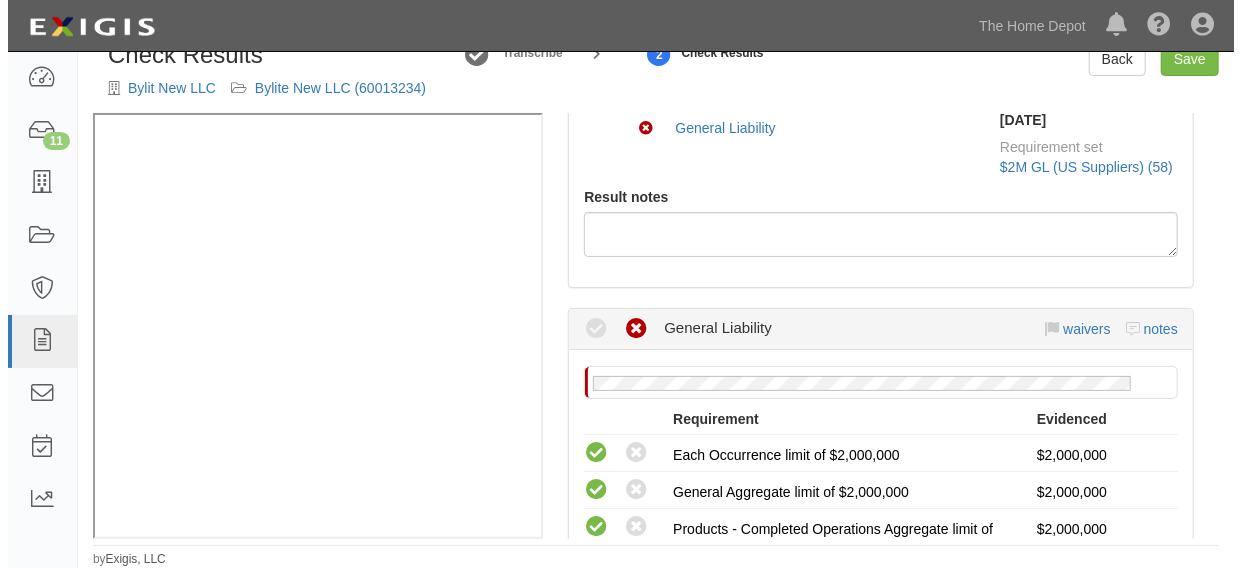 scroll, scrollTop: 151, scrollLeft: 0, axis: vertical 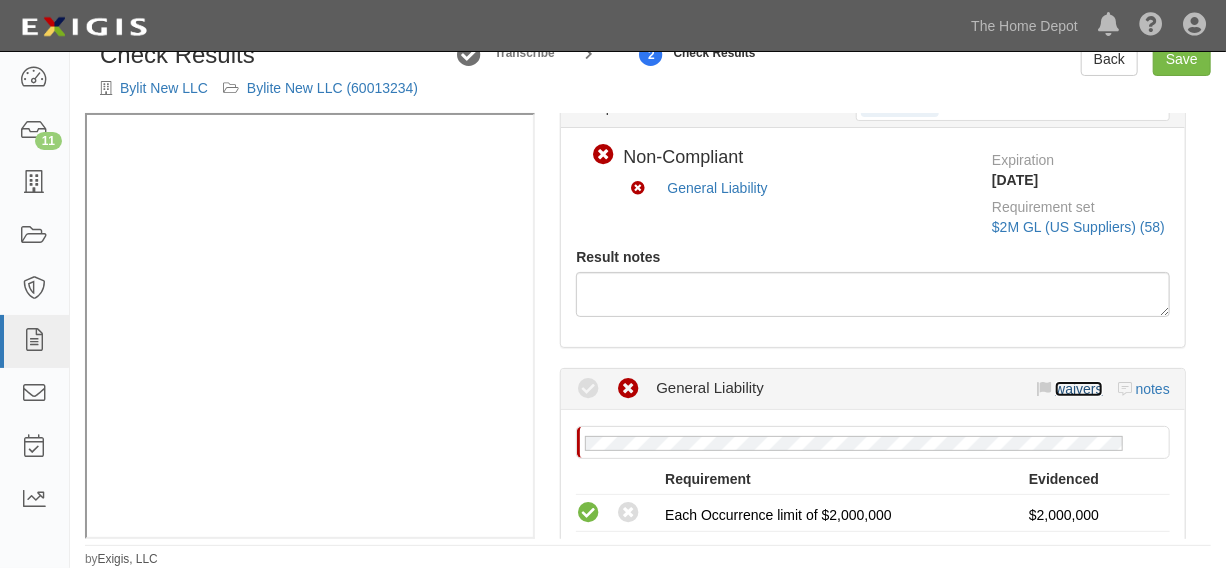 click on "waivers" at bounding box center (1078, 389) 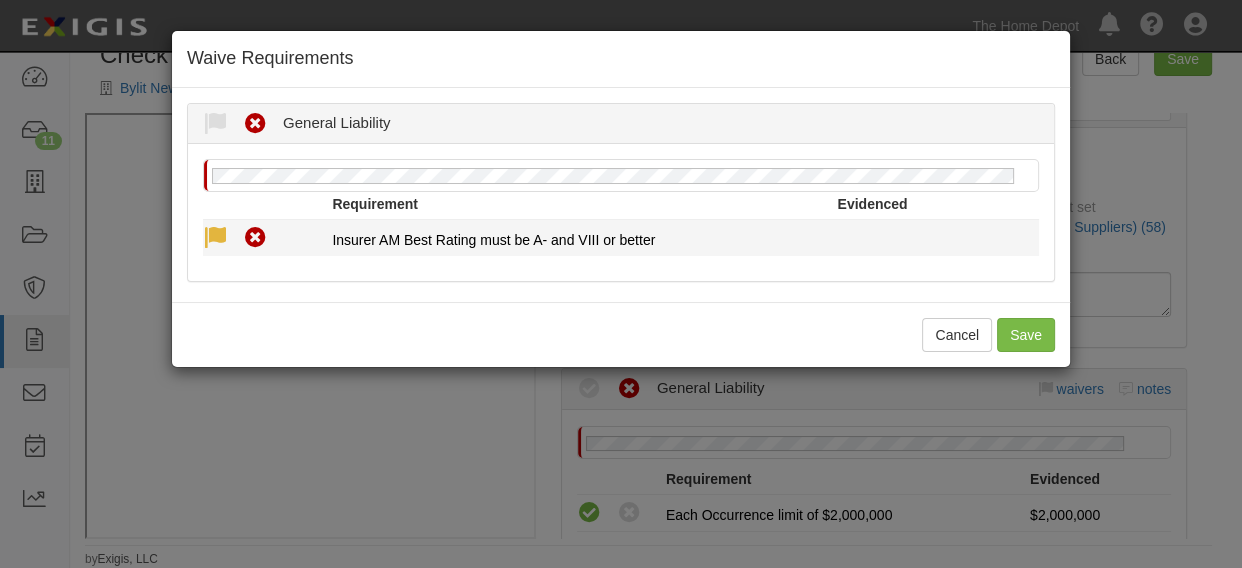 click at bounding box center [215, 238] 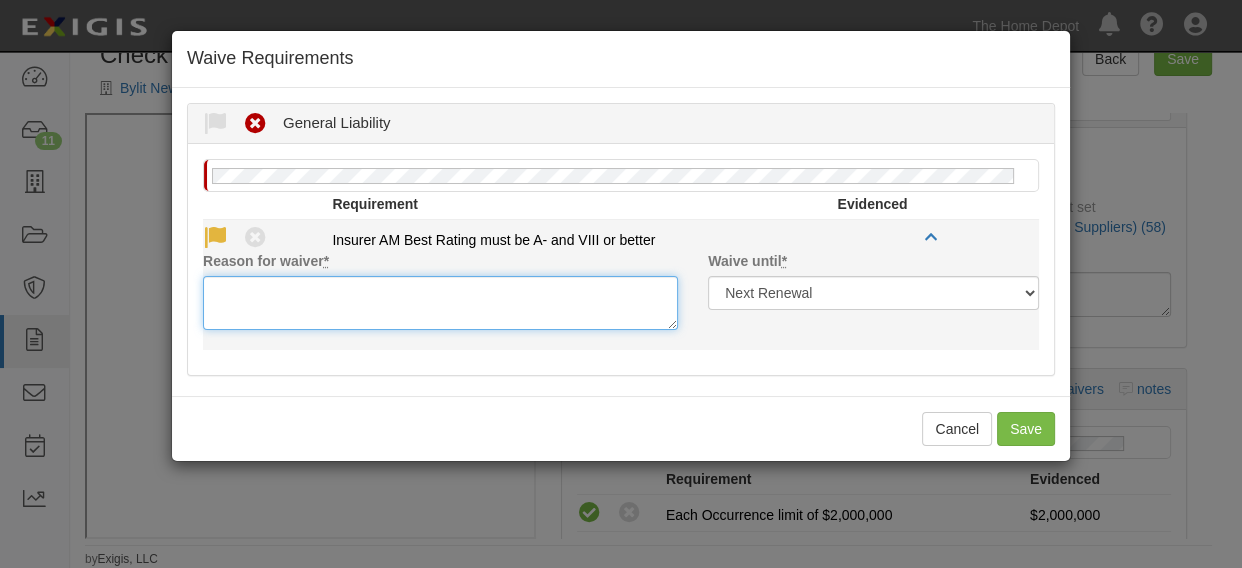 click on "Reason for waiver  *" at bounding box center [440, 303] 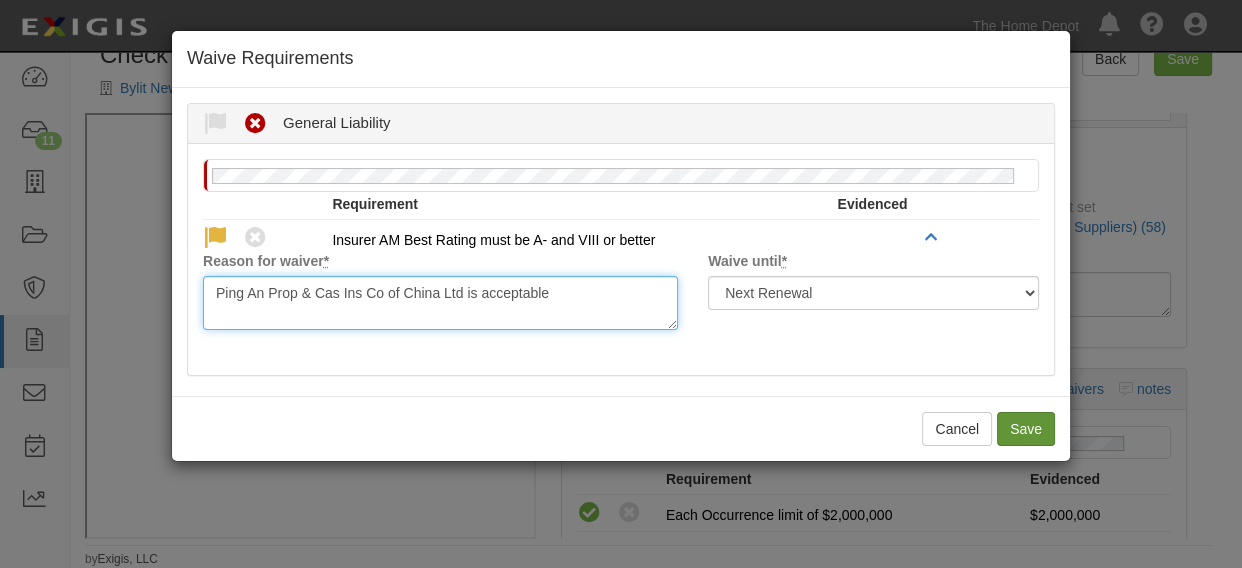 type on "Ping An Prop & Cas Ins Co of China Ltd is acceptable" 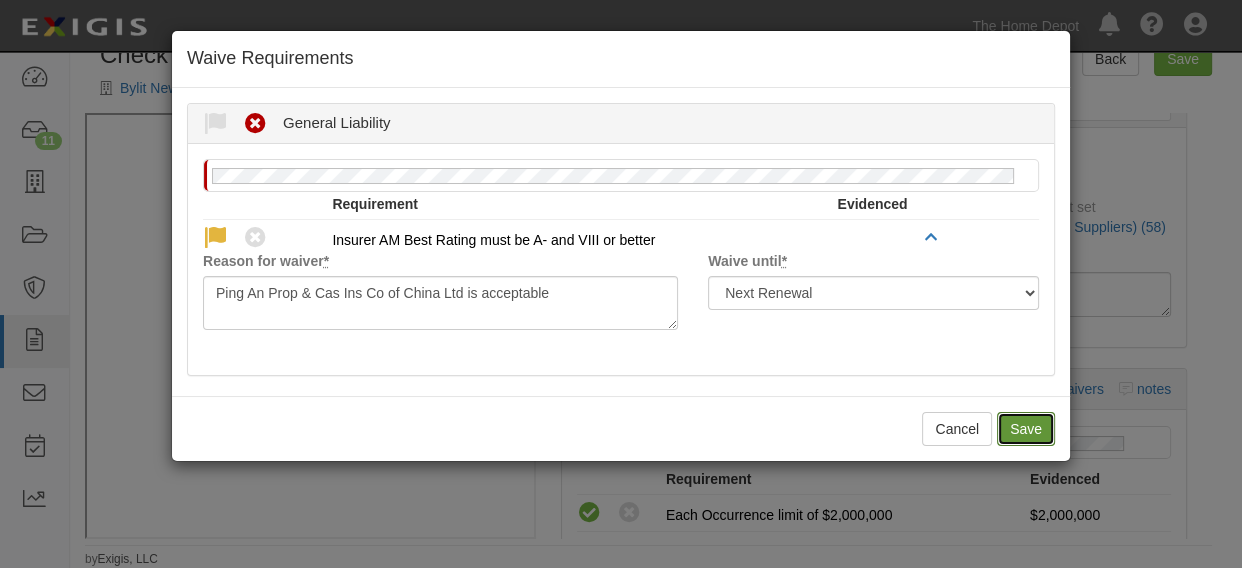 click on "Save" at bounding box center (1026, 429) 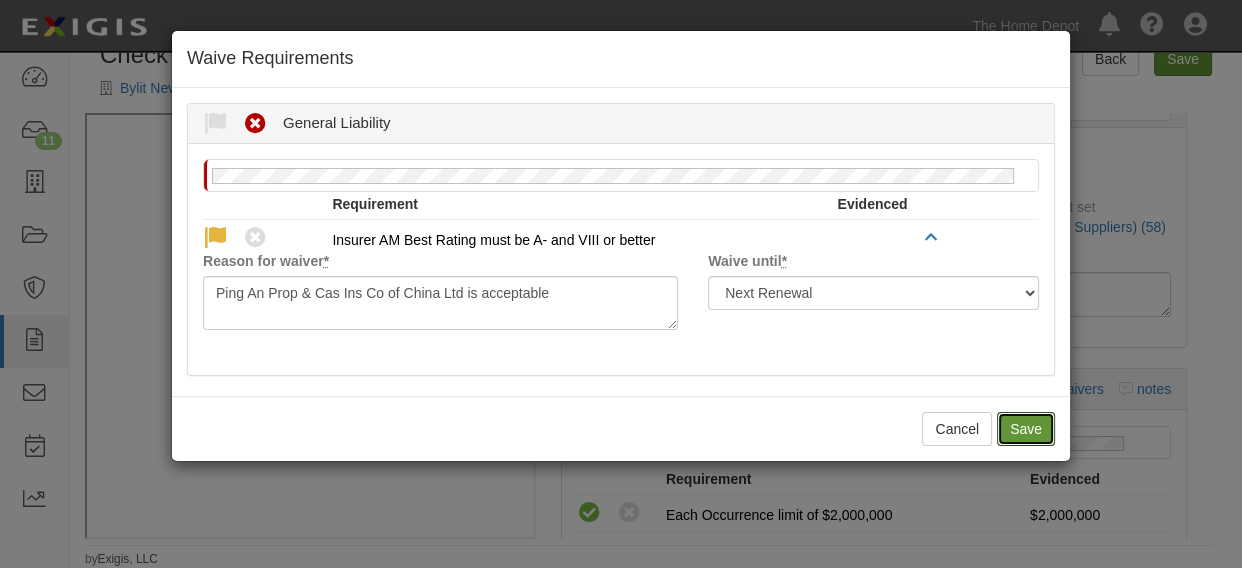 radio on "true" 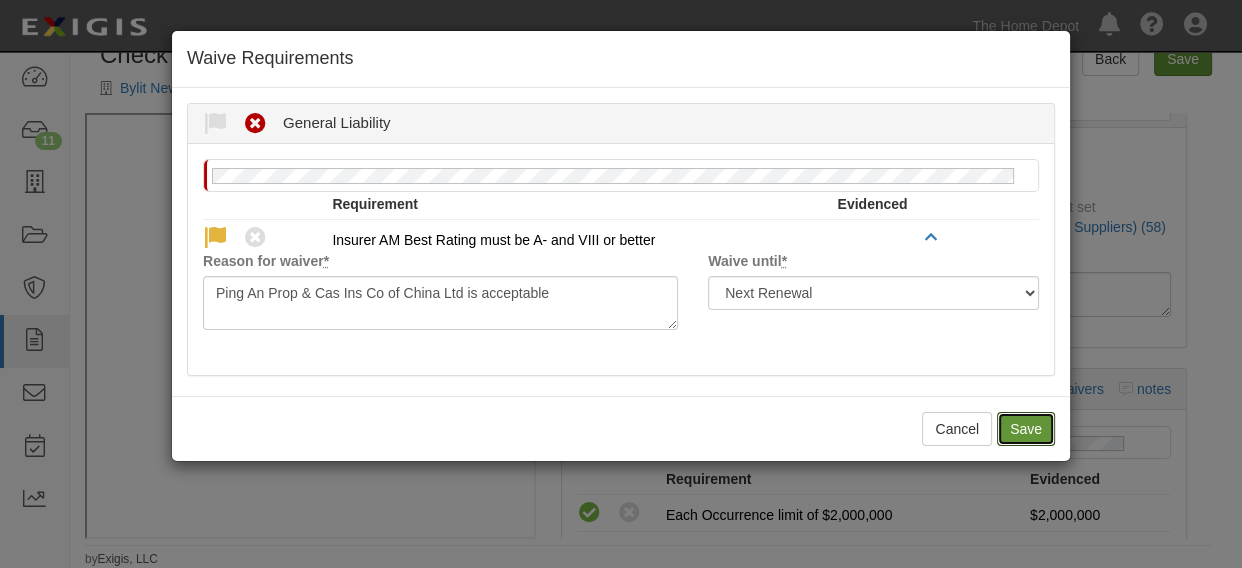 radio on "true" 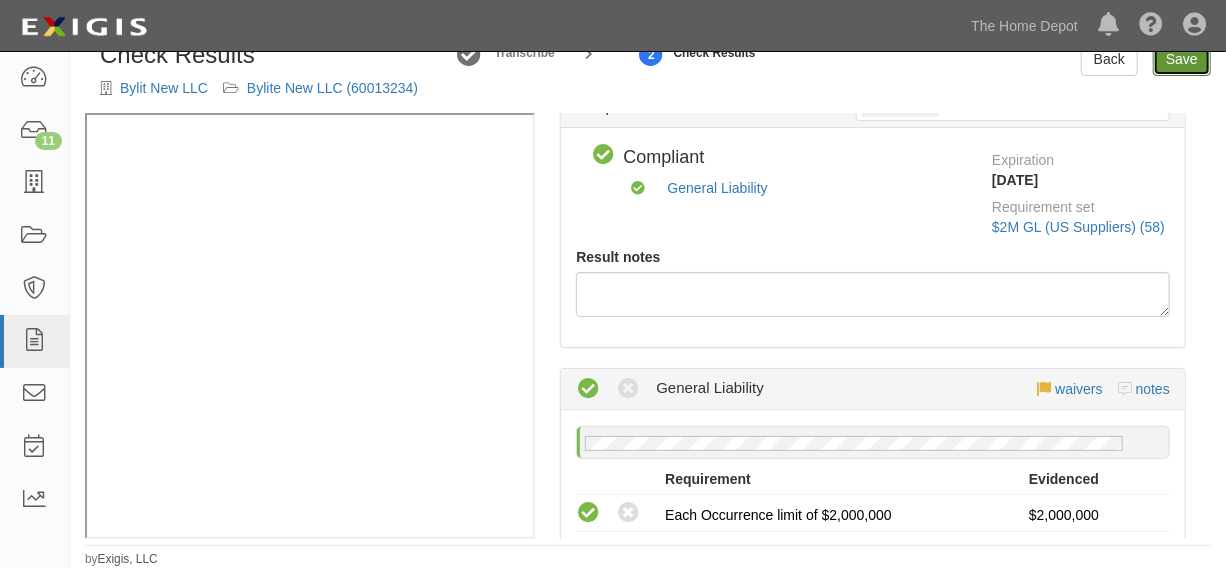 click on "Save" at bounding box center [1182, 59] 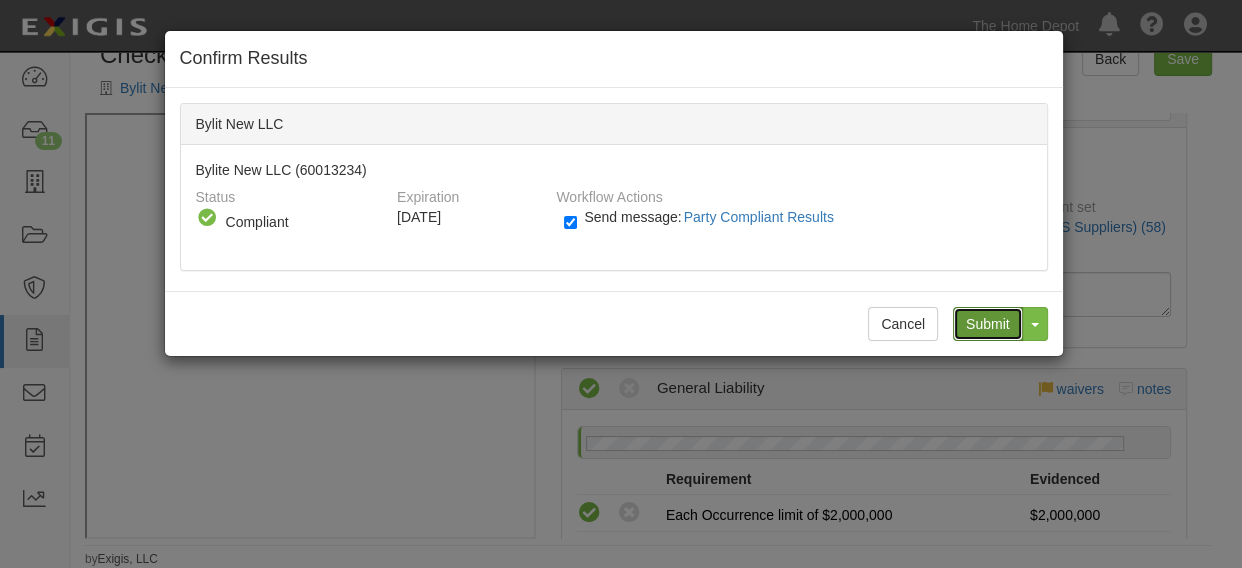 click on "Submit" at bounding box center [988, 324] 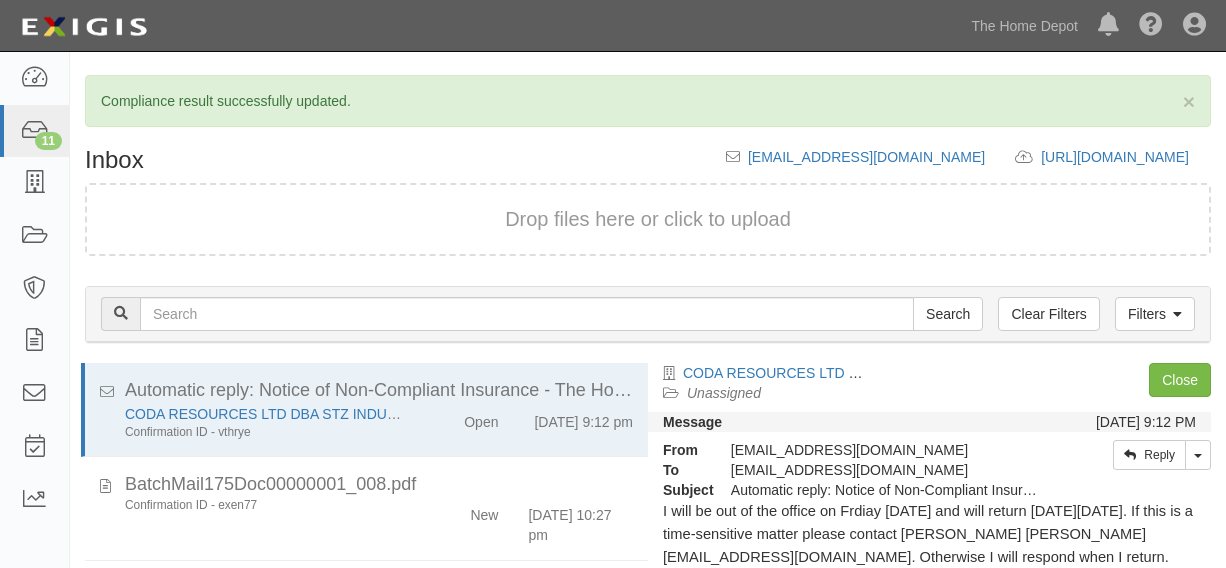 scroll, scrollTop: 0, scrollLeft: 0, axis: both 